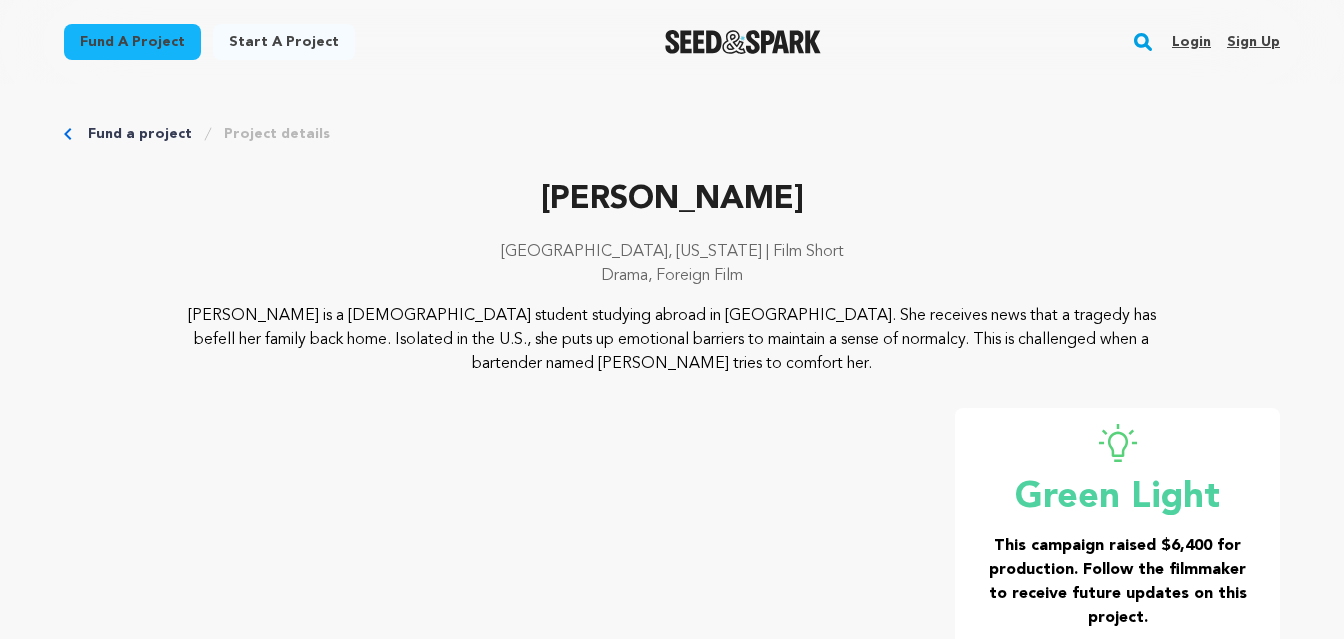 scroll, scrollTop: 0, scrollLeft: 0, axis: both 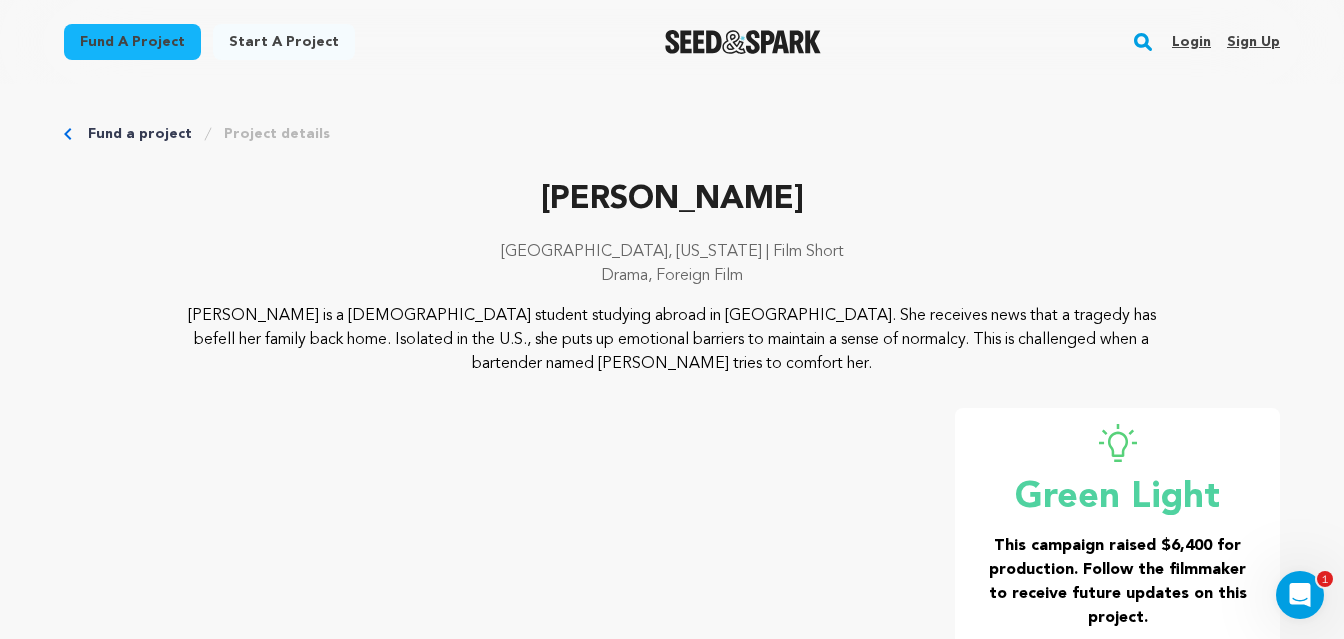 click on "Login" at bounding box center [1191, 42] 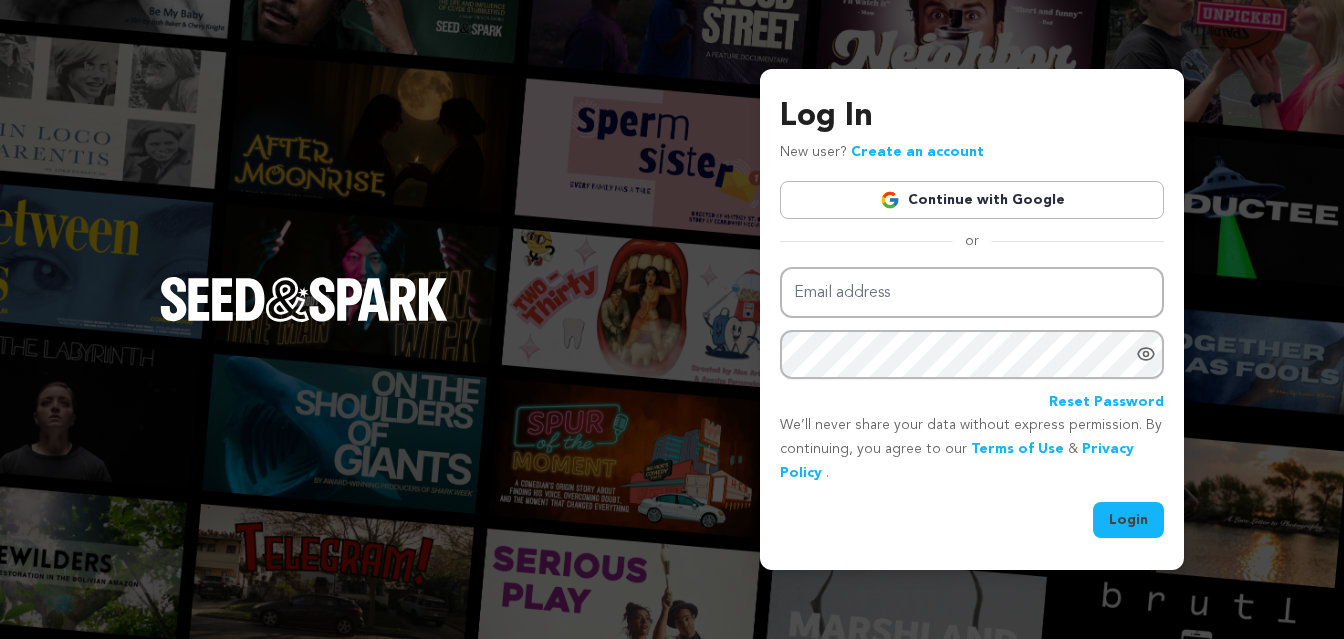 scroll, scrollTop: 0, scrollLeft: 0, axis: both 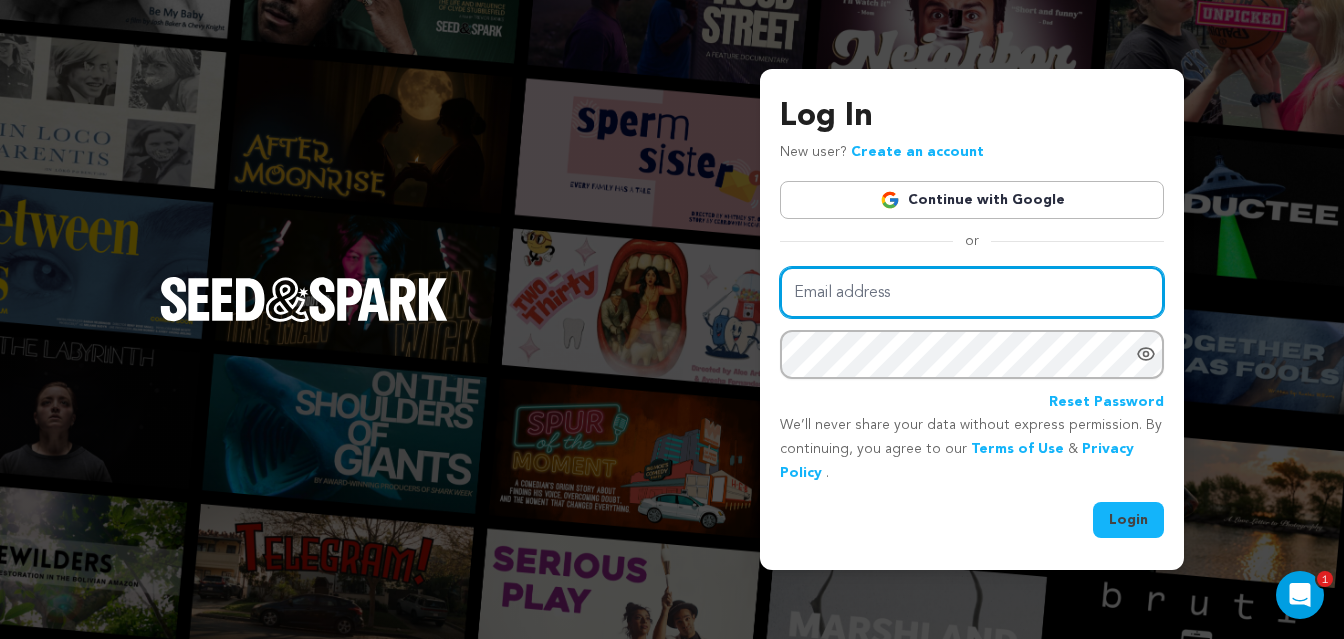 click on "Email address" at bounding box center [972, 292] 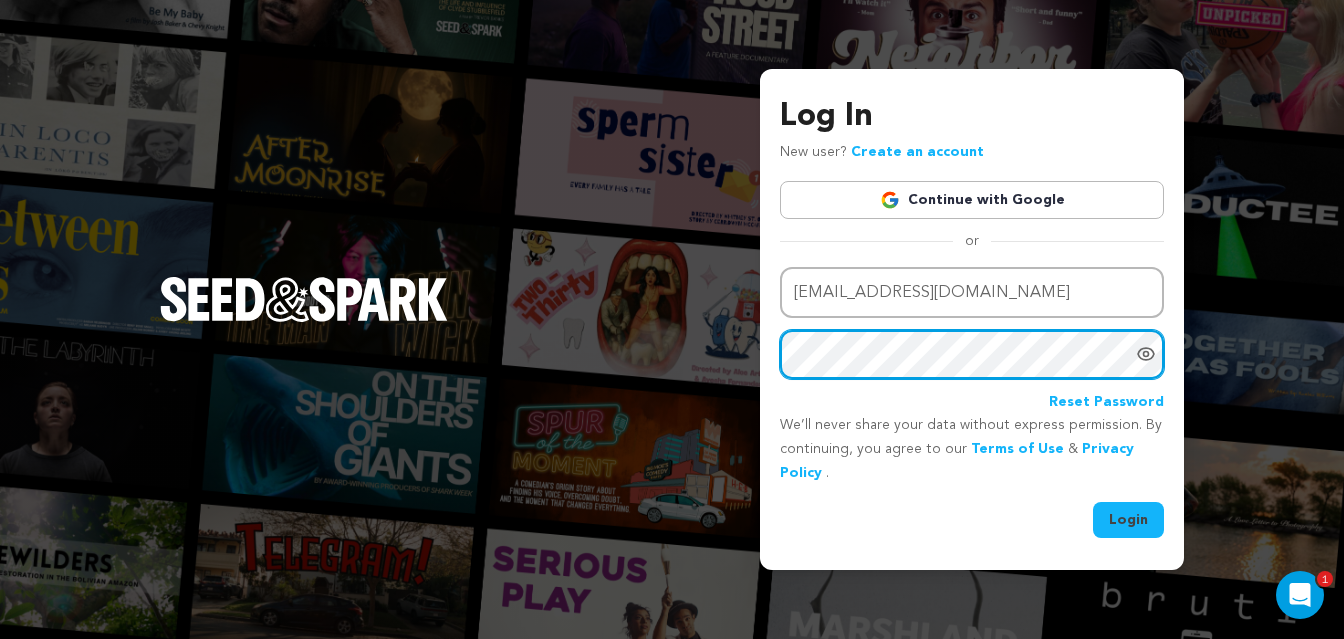 click on "Login" at bounding box center (1128, 520) 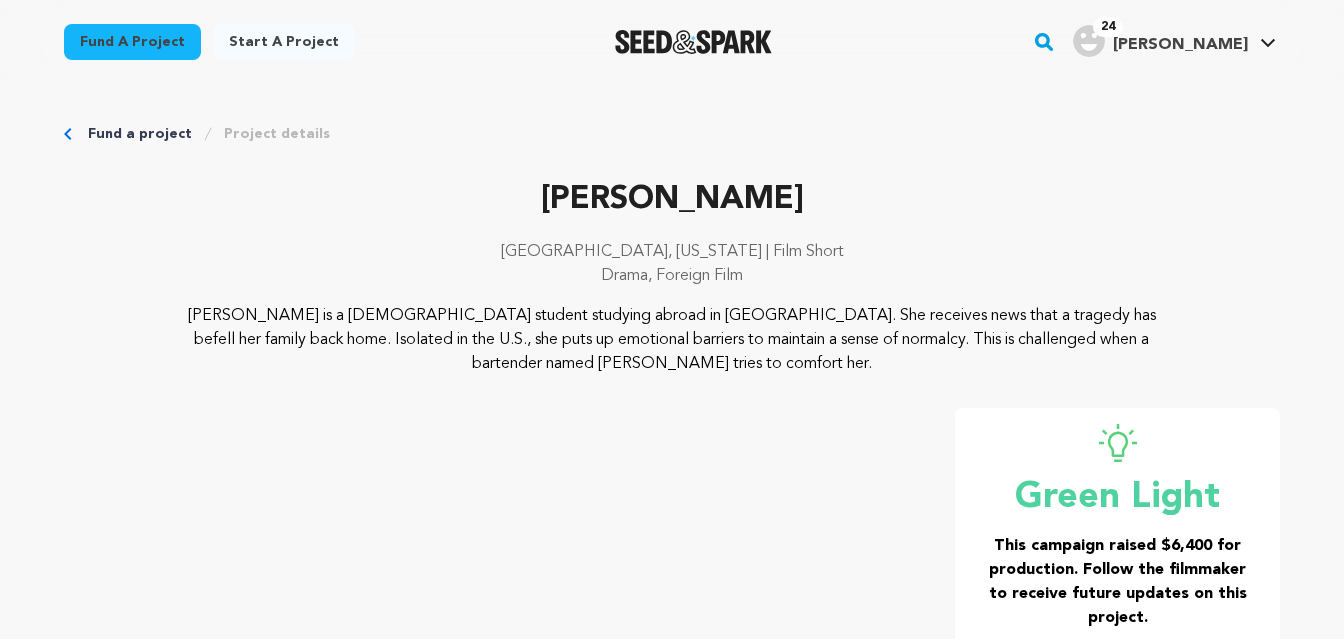scroll, scrollTop: 0, scrollLeft: 0, axis: both 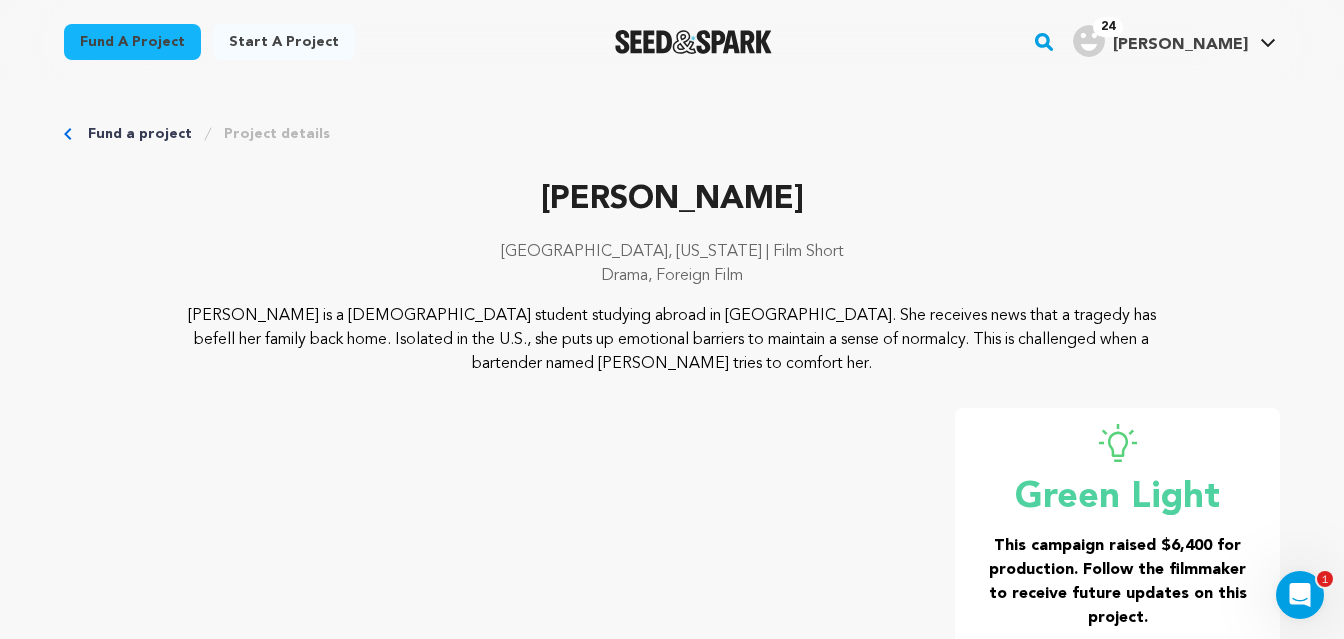 click 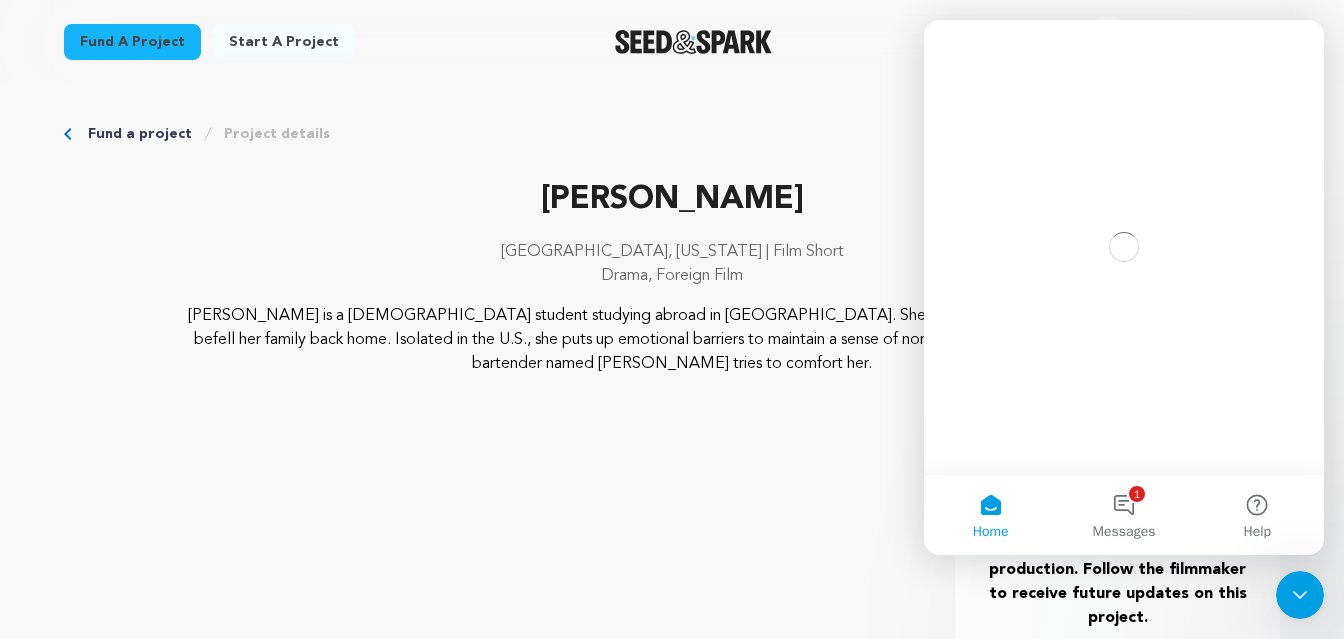 scroll, scrollTop: 0, scrollLeft: 0, axis: both 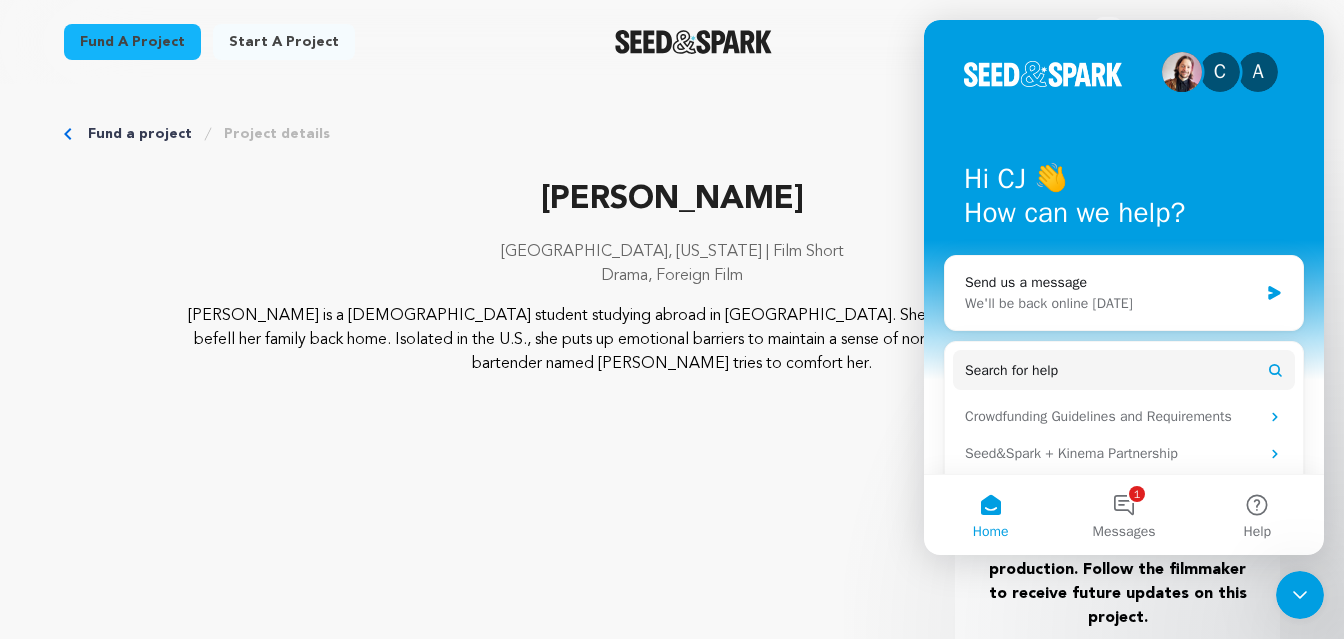 click 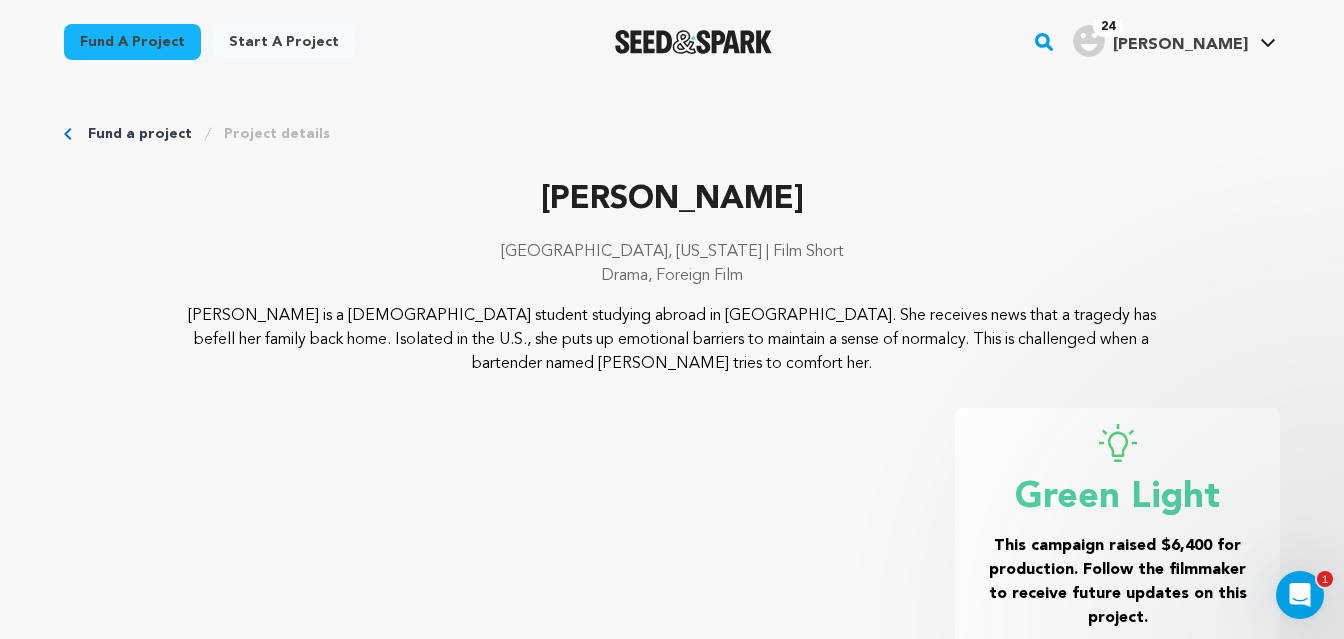scroll, scrollTop: 0, scrollLeft: 0, axis: both 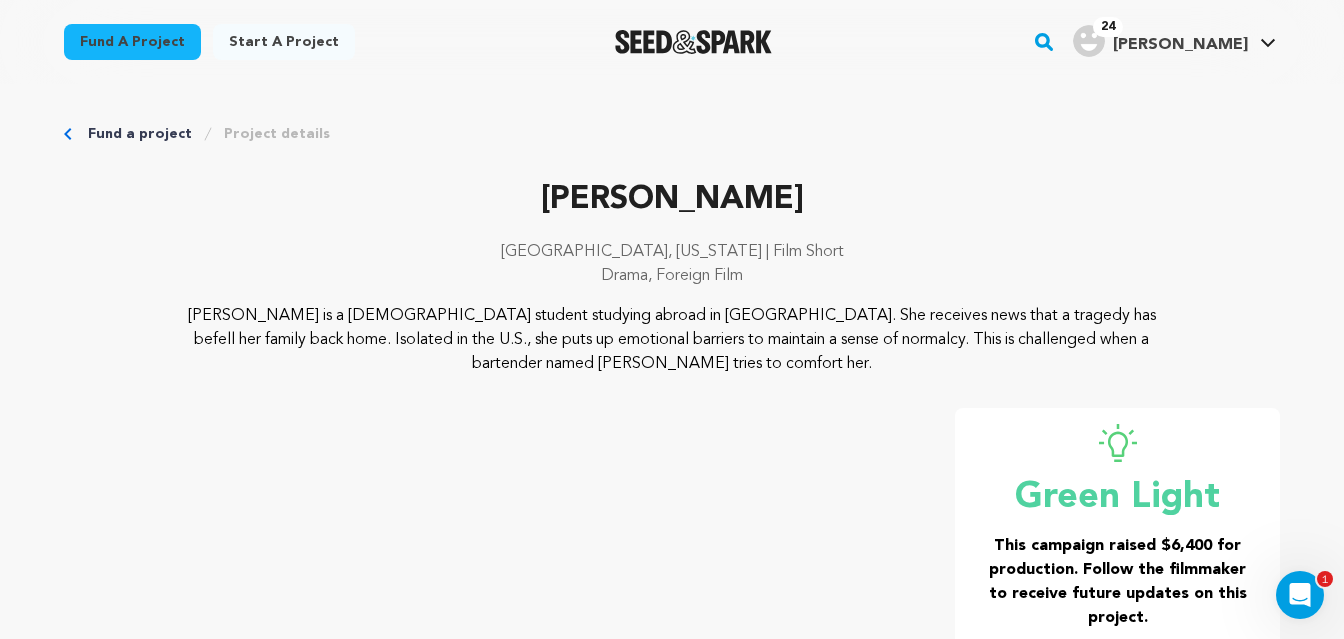 click at bounding box center (1300, 595) 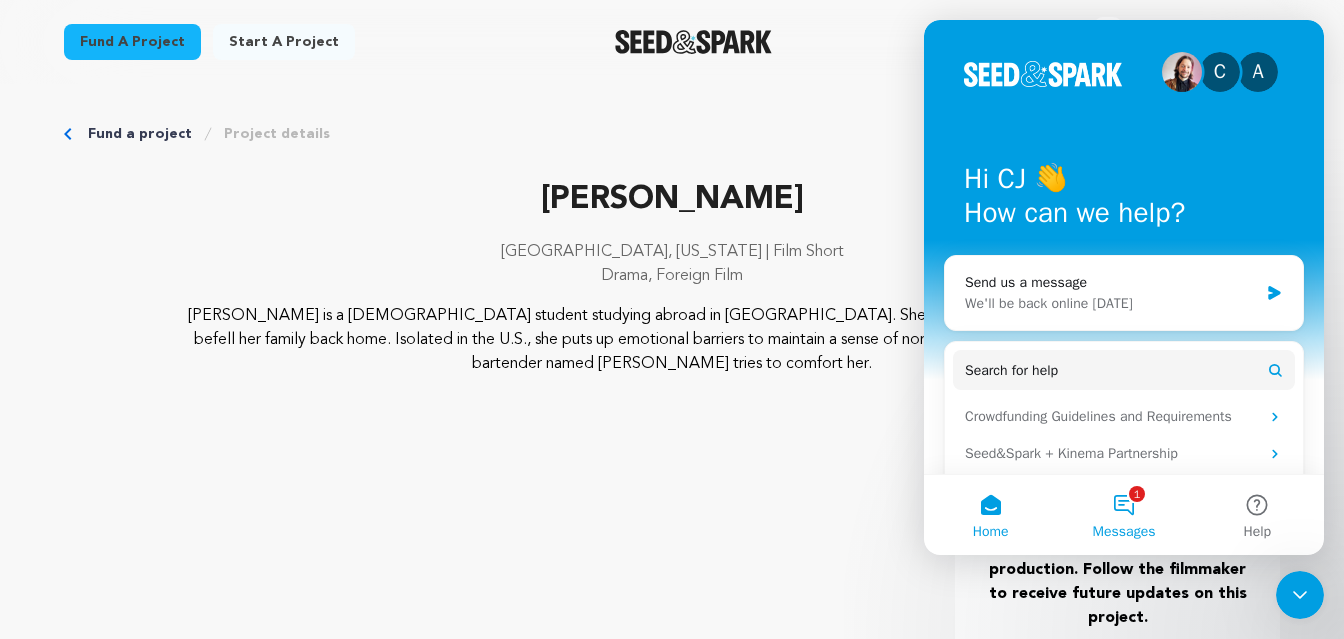 click on "1 Messages" at bounding box center [1123, 515] 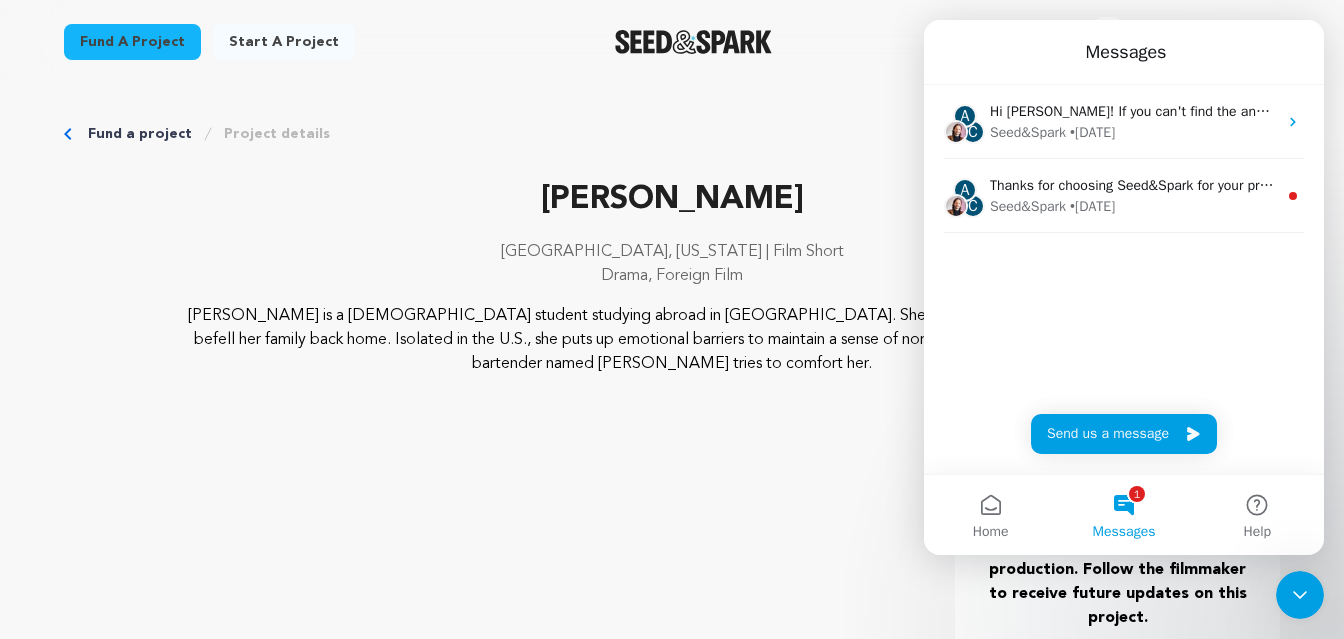 click on "[GEOGRAPHIC_DATA], [US_STATE] |                                 Film Short" at bounding box center [672, 252] 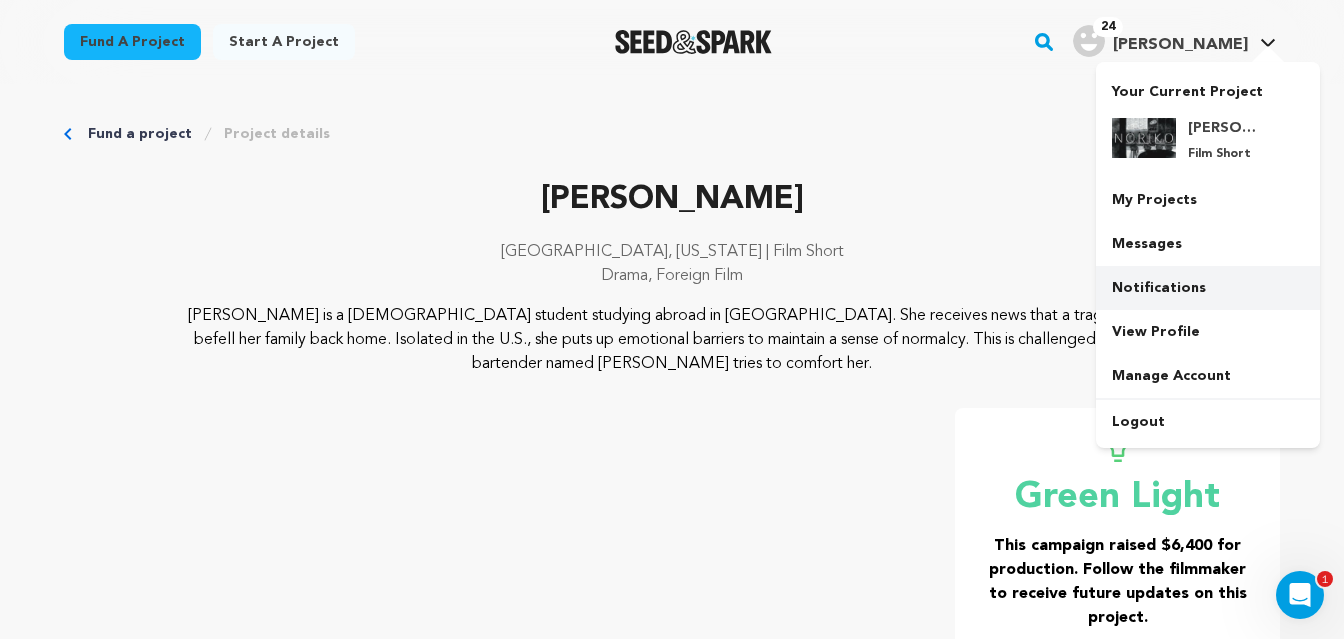 click on "Notifications" at bounding box center [1208, 288] 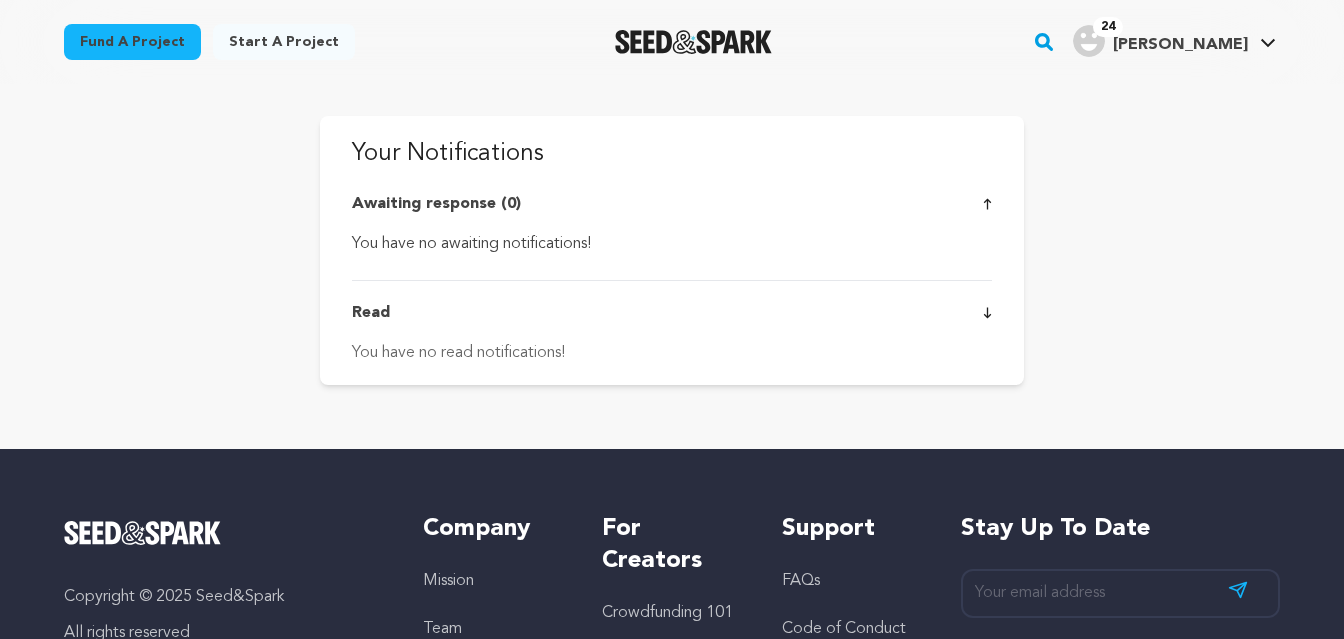 scroll, scrollTop: 0, scrollLeft: 0, axis: both 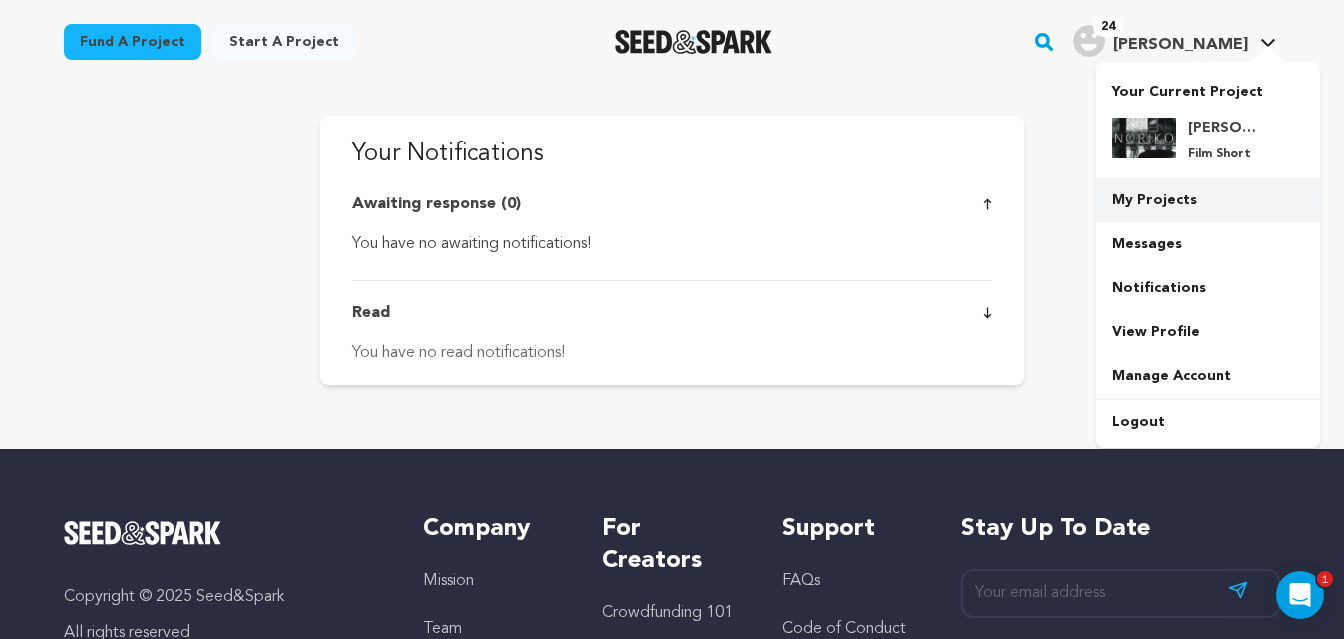 click on "My Projects" at bounding box center (1208, 200) 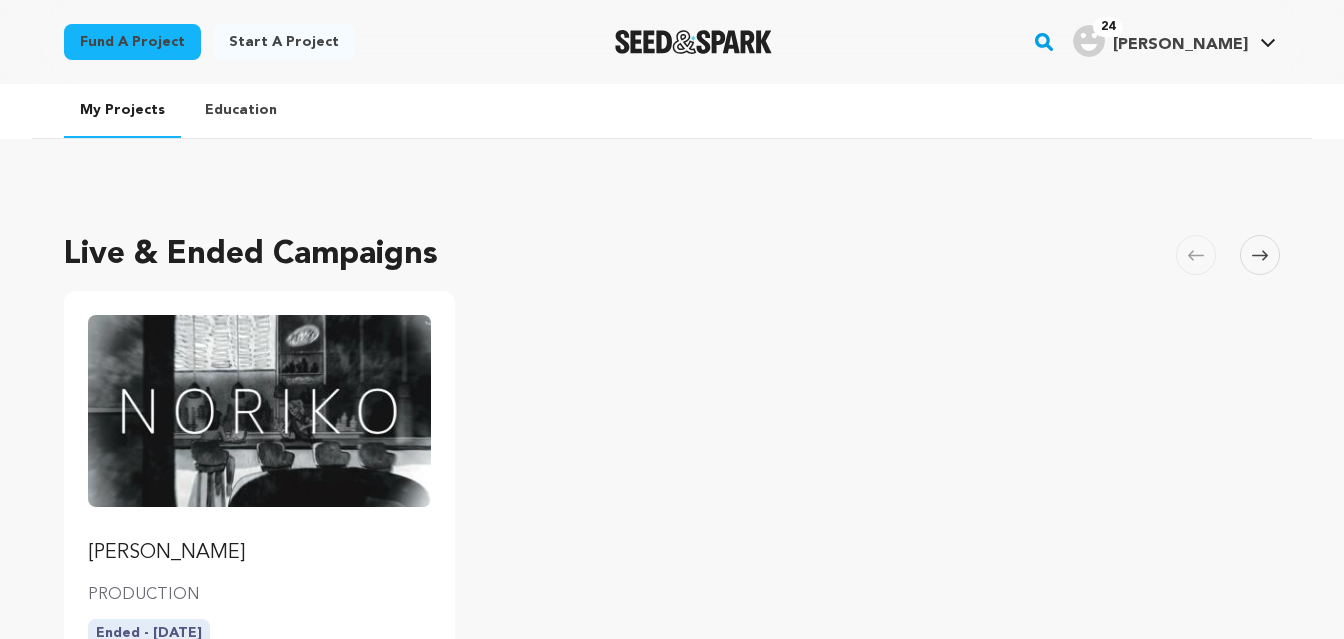 scroll, scrollTop: 0, scrollLeft: 0, axis: both 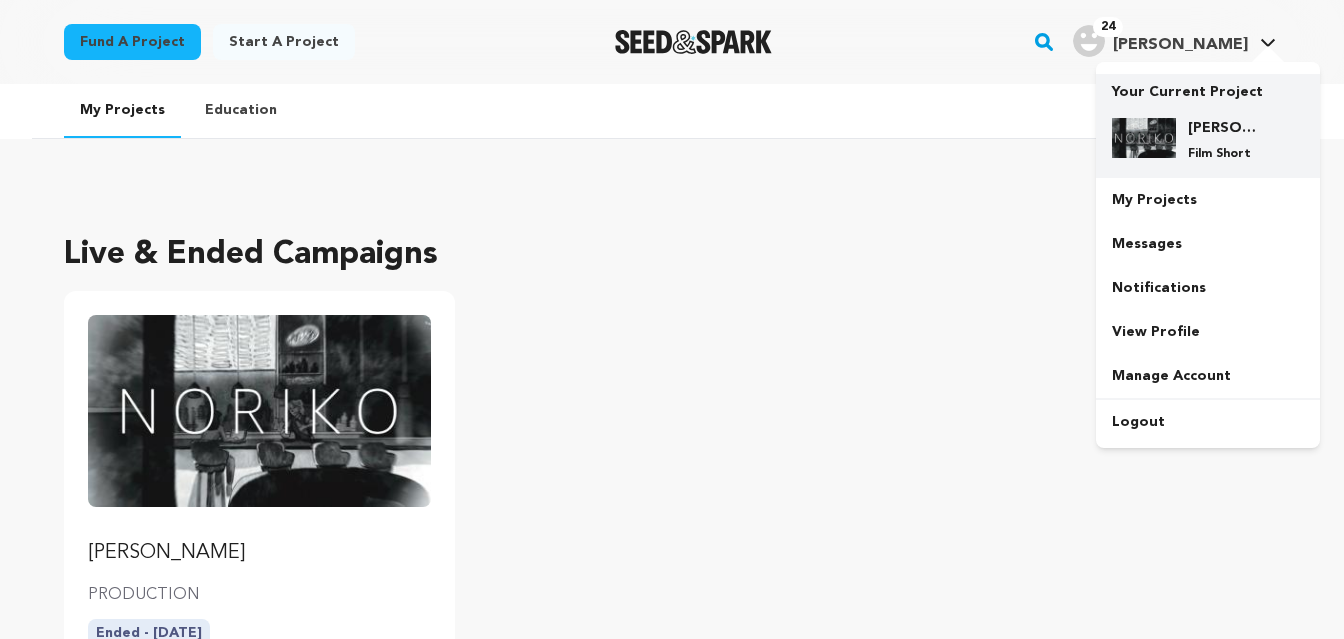 click on "[PERSON_NAME]" at bounding box center (1224, 128) 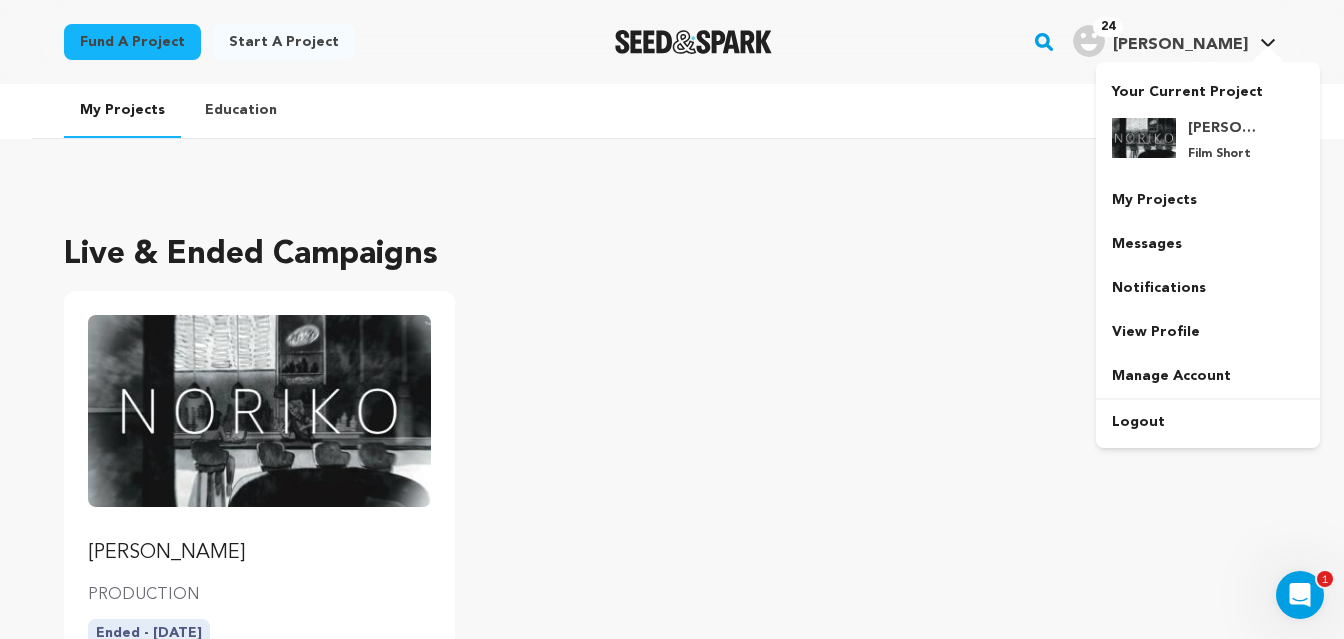 scroll, scrollTop: 0, scrollLeft: 0, axis: both 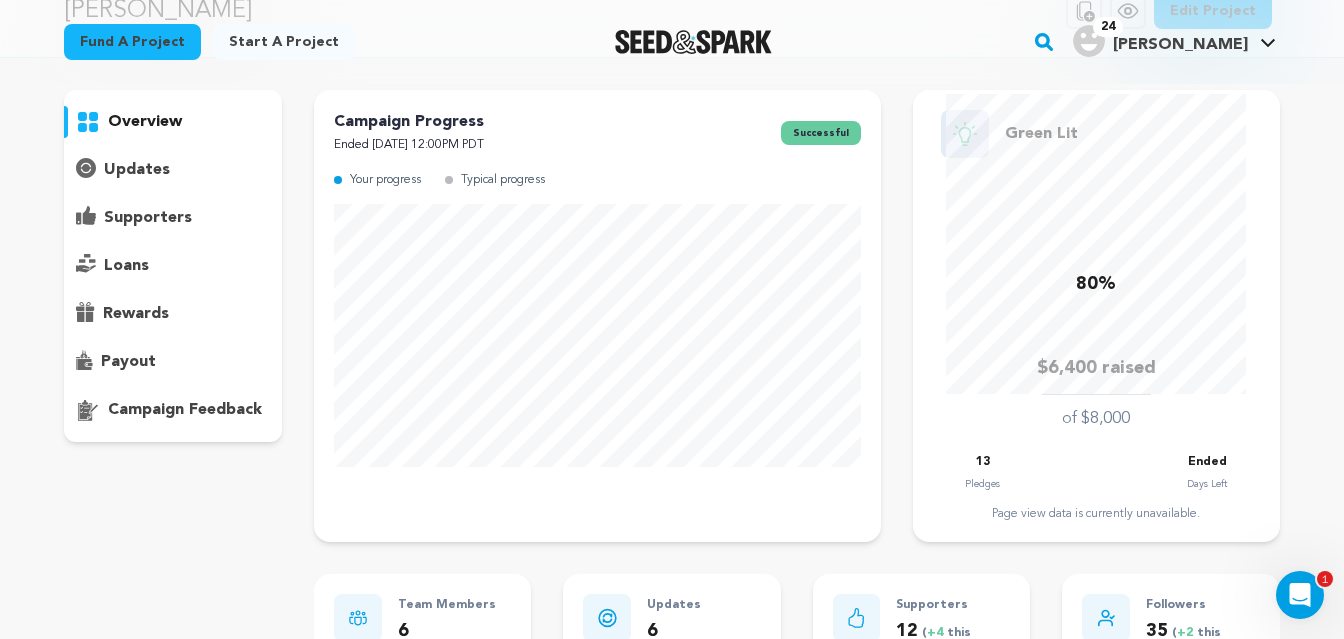 click on "overview" at bounding box center (173, 266) 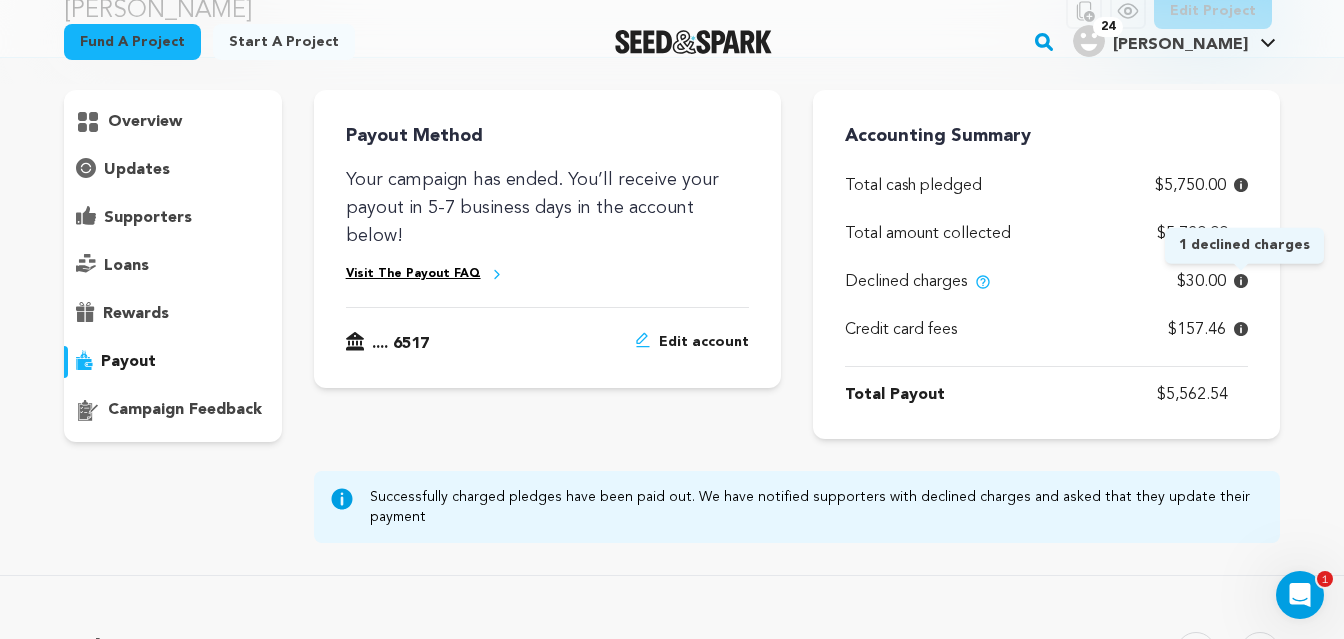 click 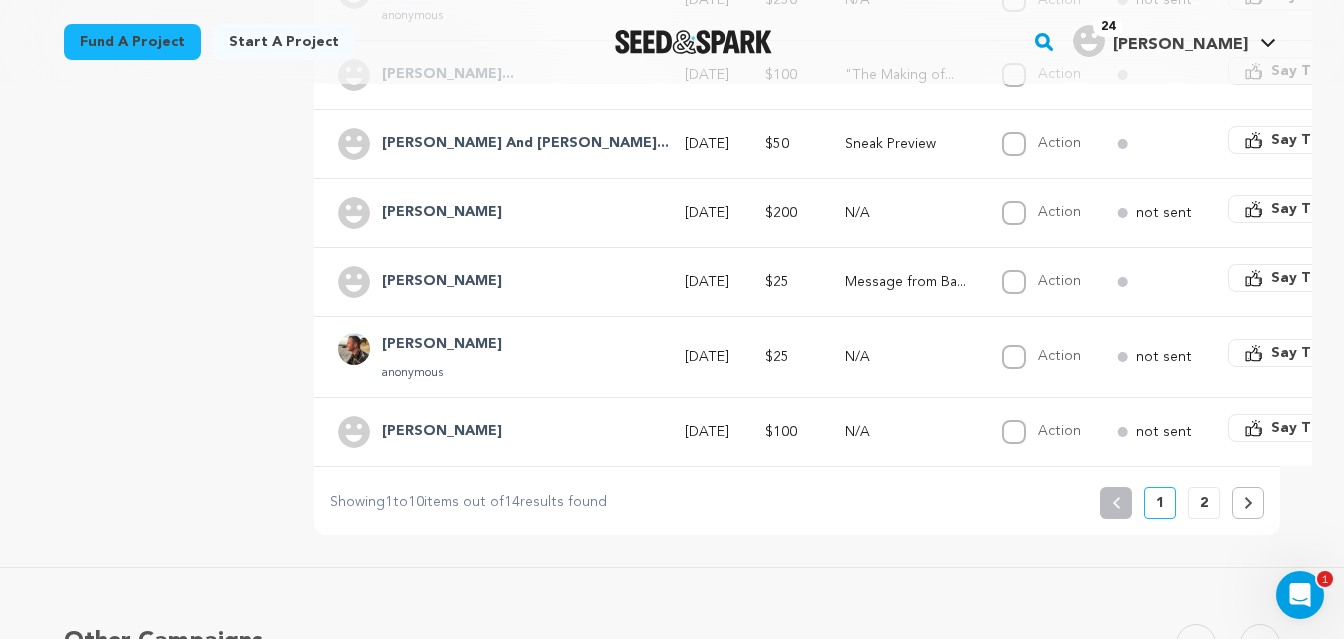 scroll, scrollTop: 789, scrollLeft: 0, axis: vertical 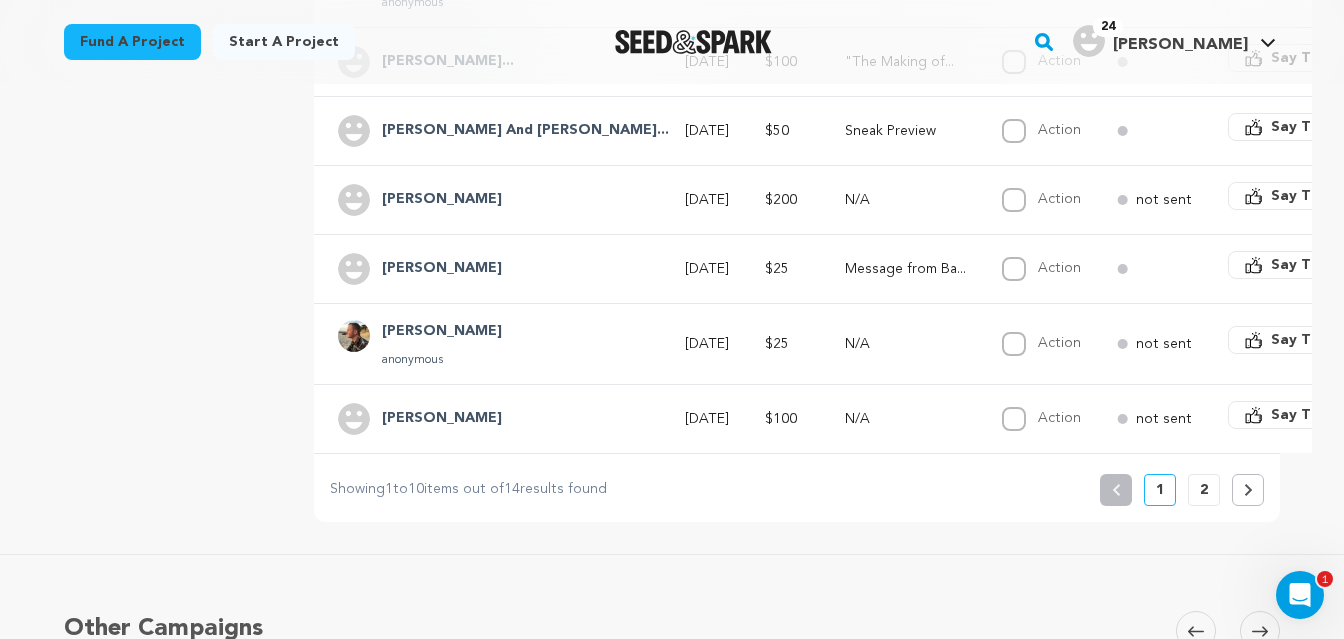 click on "2" at bounding box center [1204, 490] 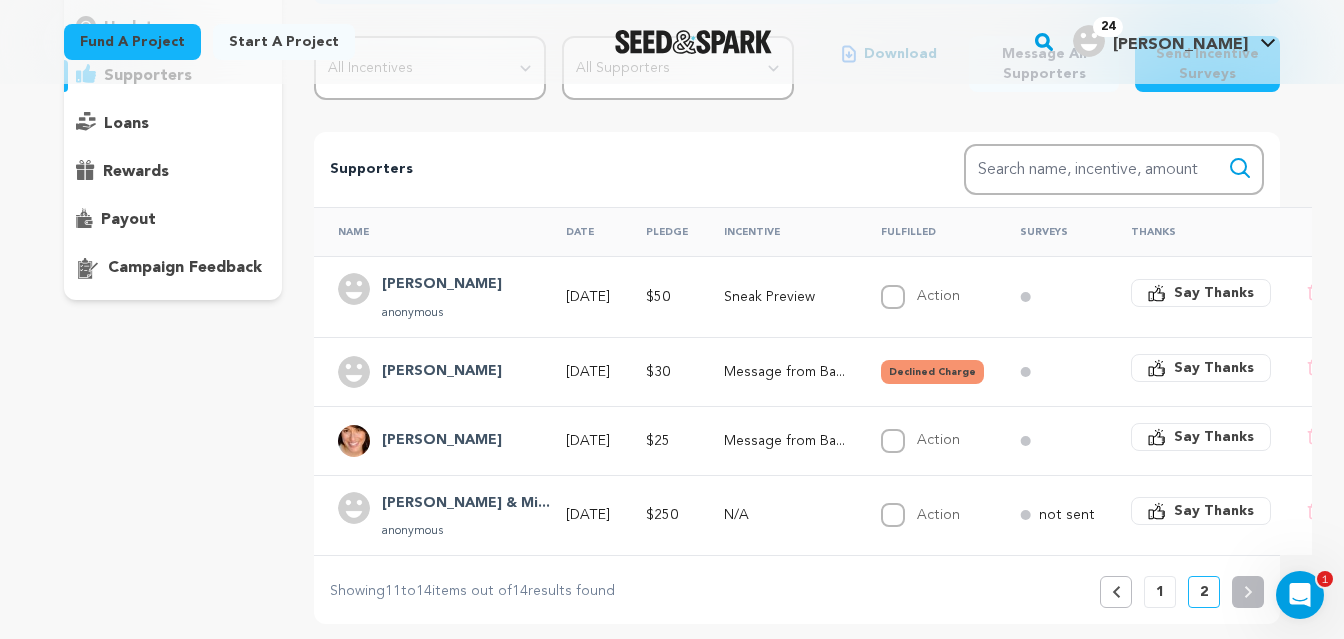 scroll, scrollTop: 260, scrollLeft: 0, axis: vertical 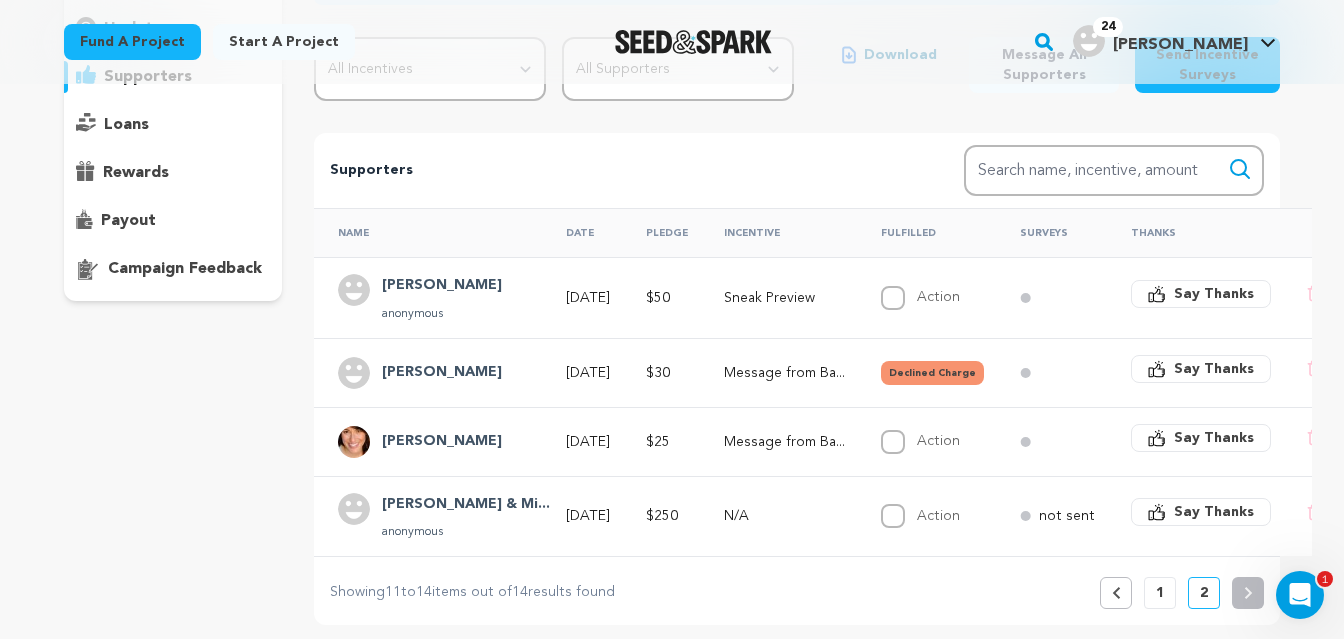 click on "Declined Charge" at bounding box center [932, 373] 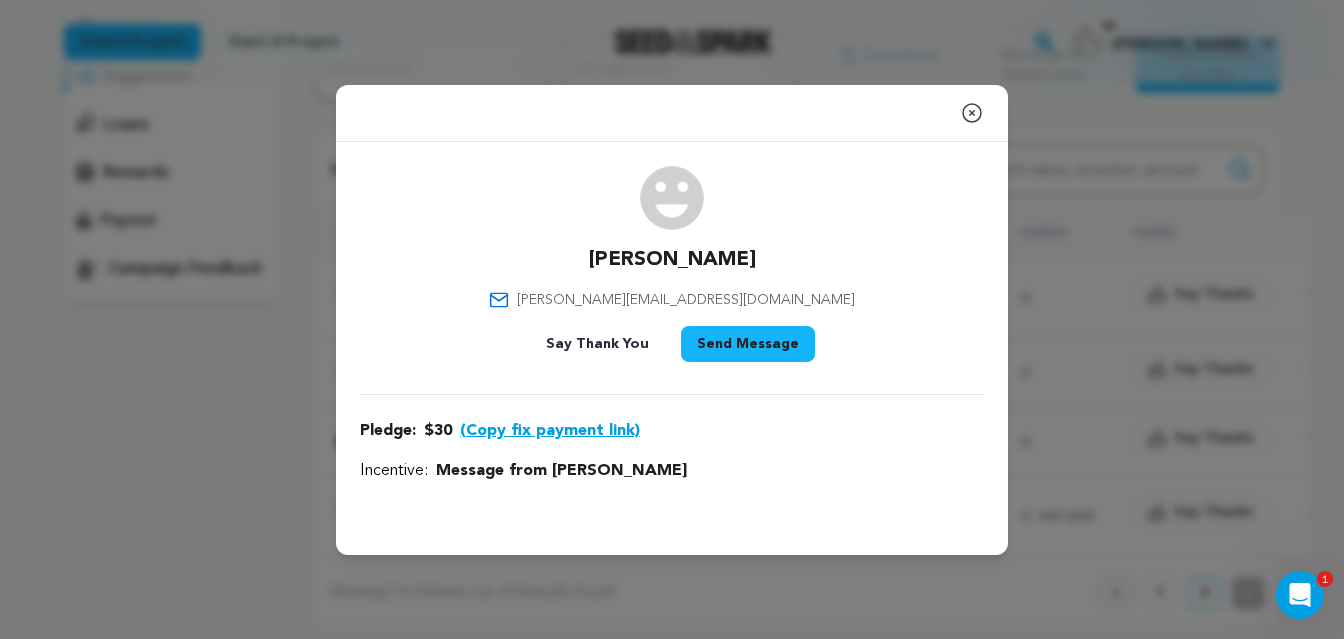 click 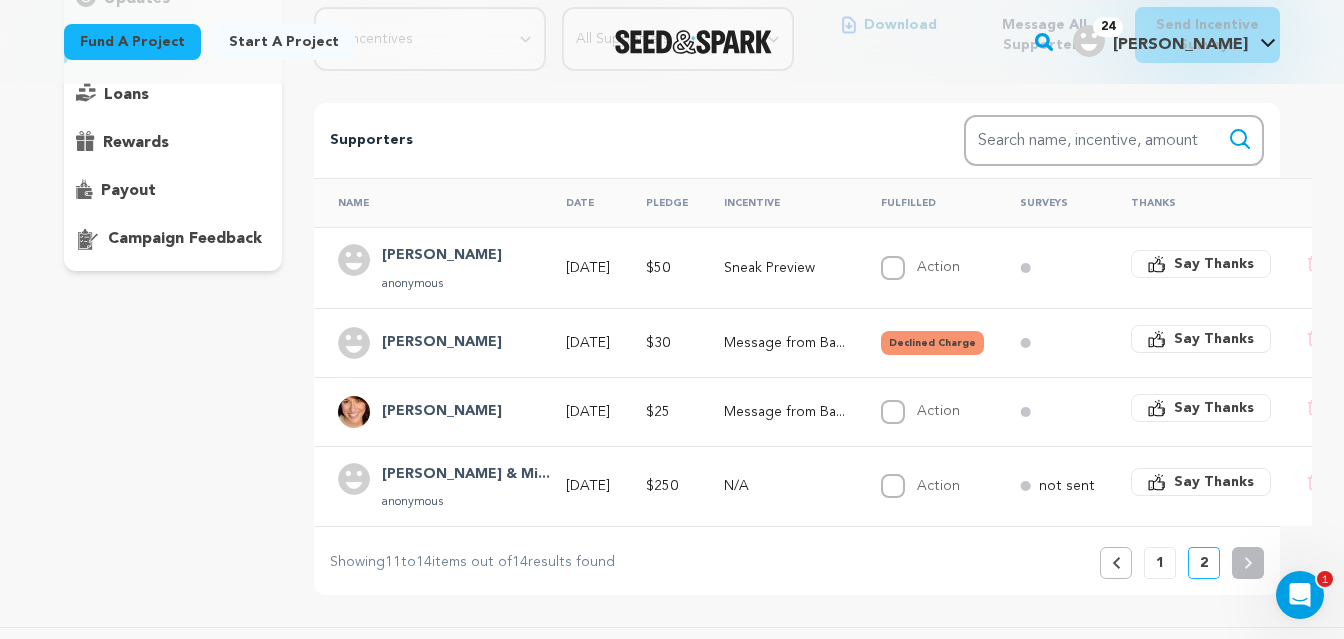 scroll, scrollTop: 292, scrollLeft: 0, axis: vertical 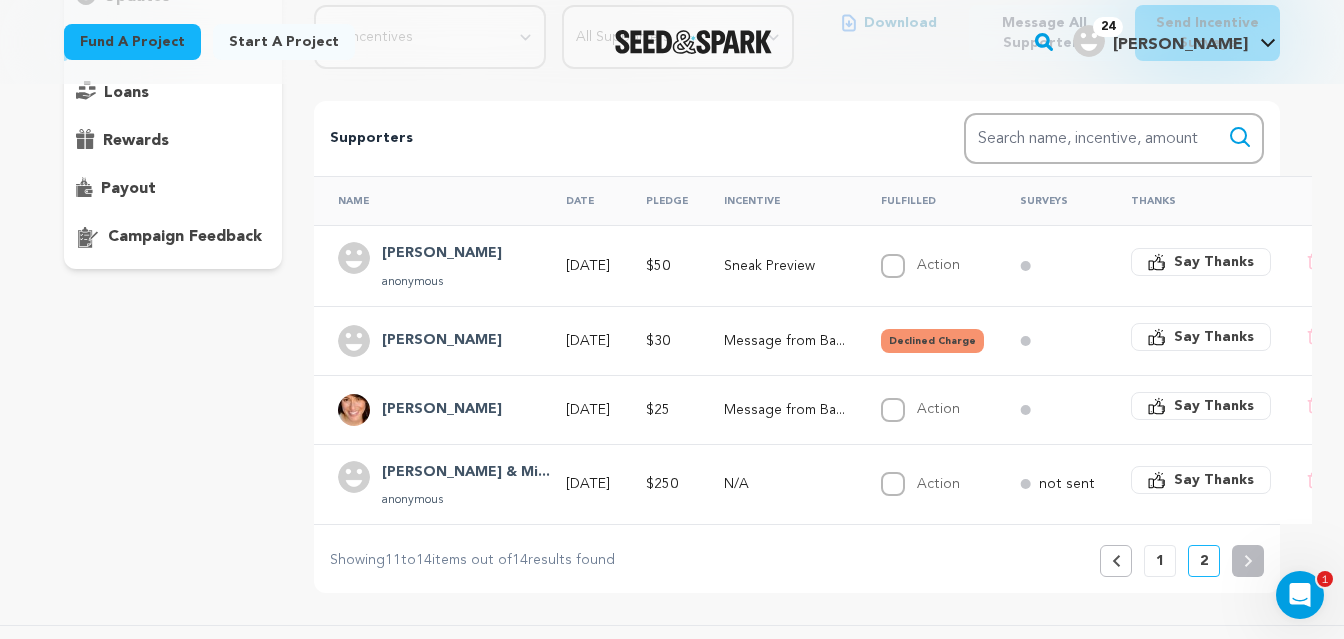 click on "1" at bounding box center (1160, 561) 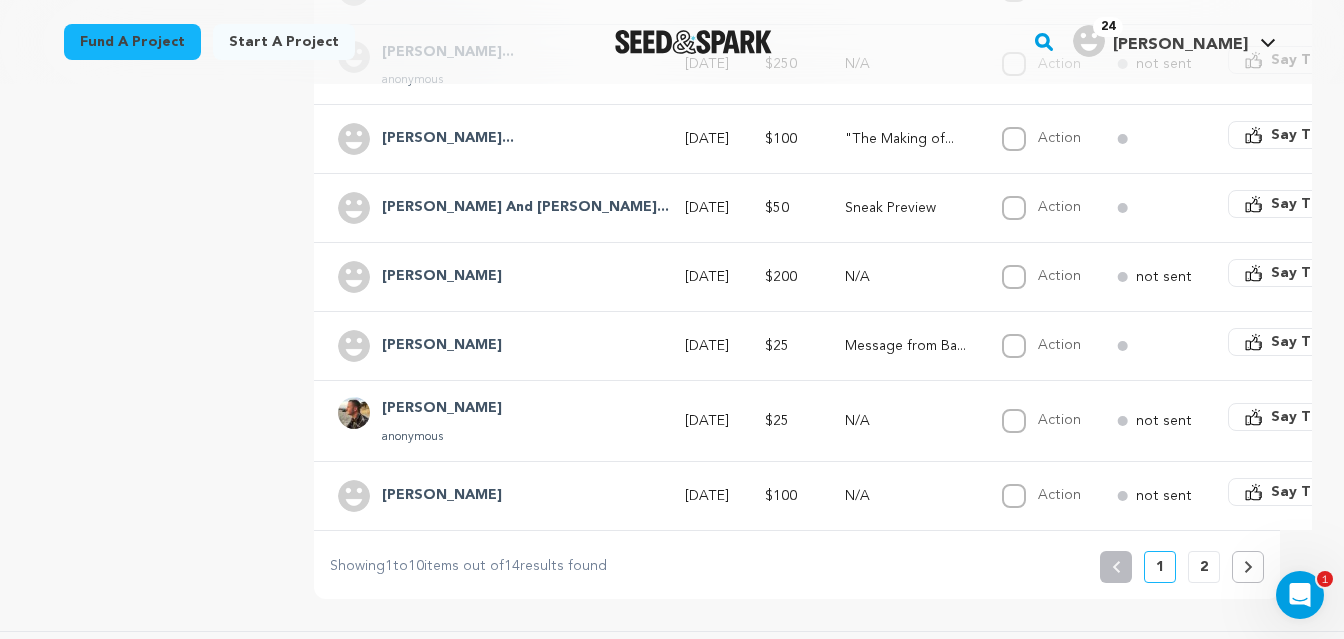 scroll, scrollTop: 720, scrollLeft: 0, axis: vertical 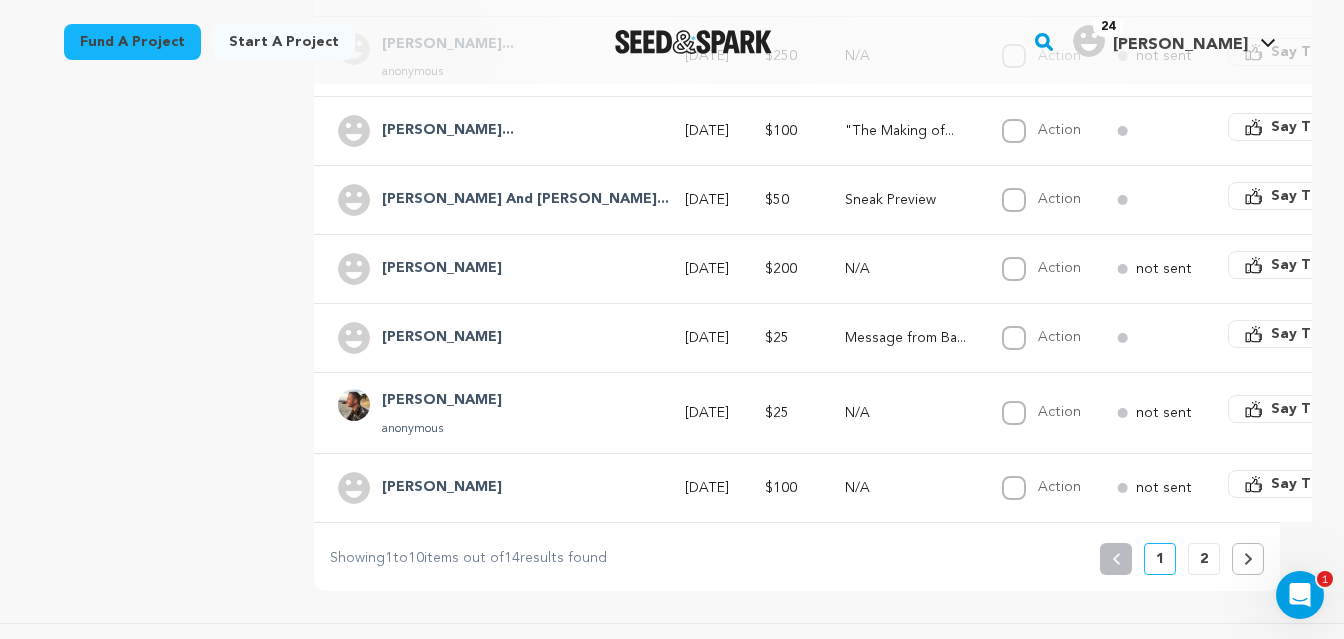 click on "2" at bounding box center (1204, 559) 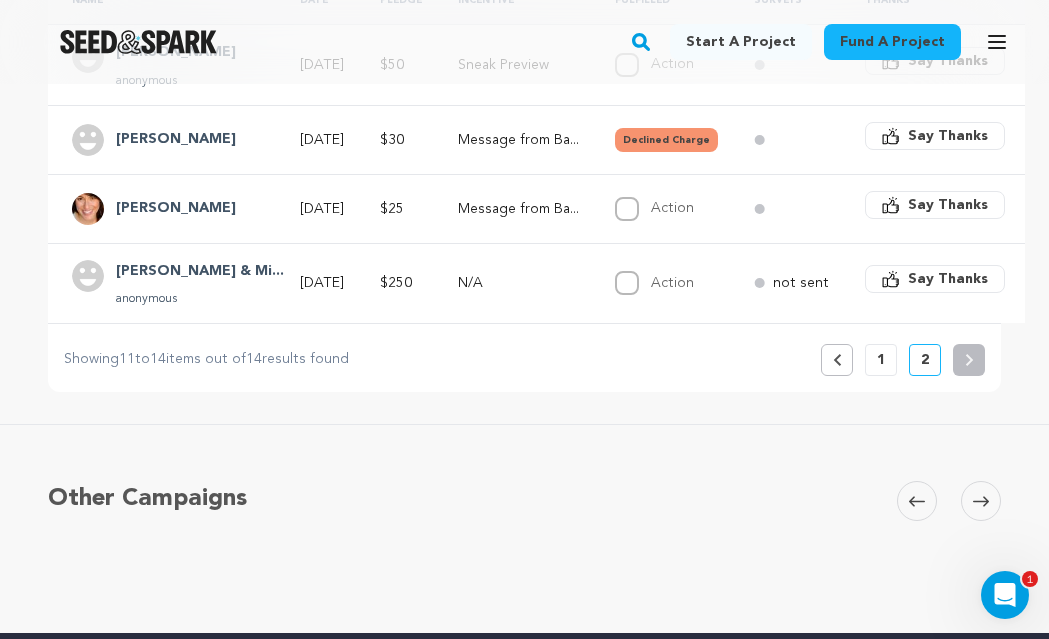 scroll, scrollTop: 503, scrollLeft: 0, axis: vertical 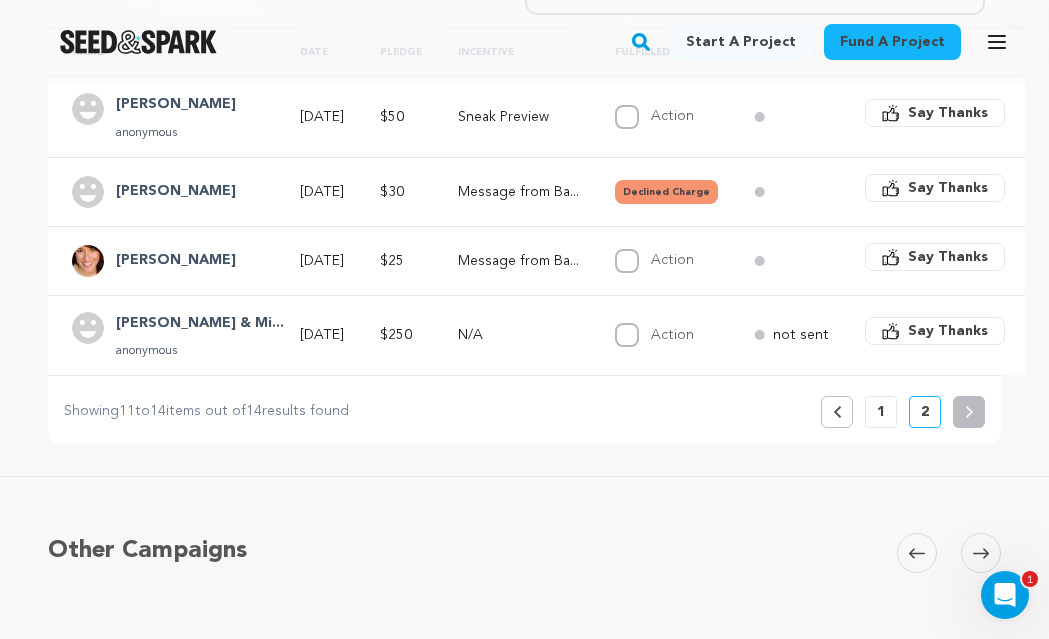 click on "1" at bounding box center [881, 412] 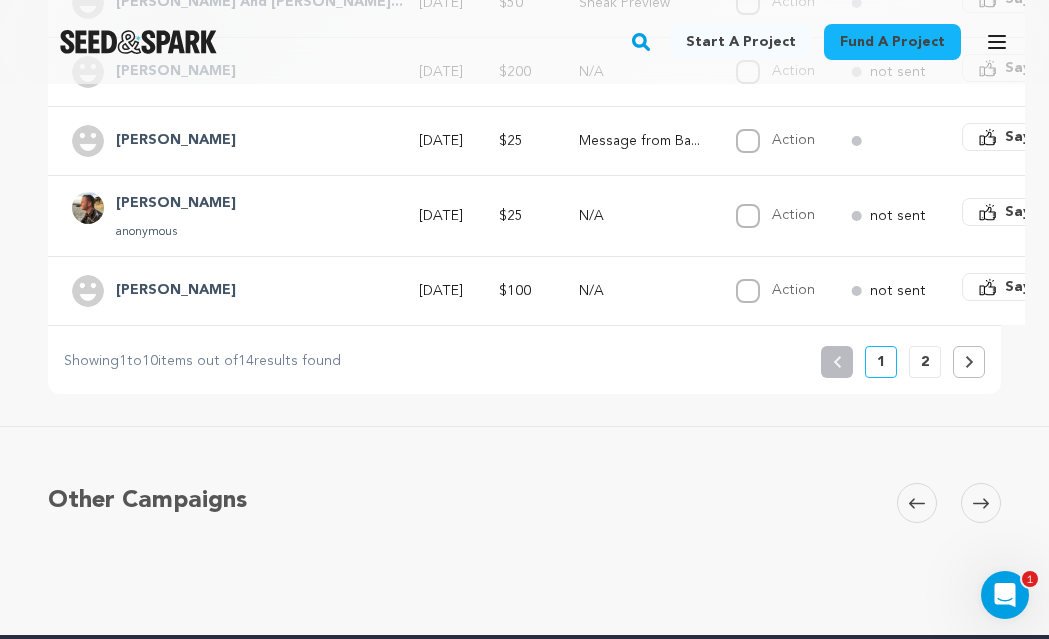 scroll, scrollTop: 1018, scrollLeft: 0, axis: vertical 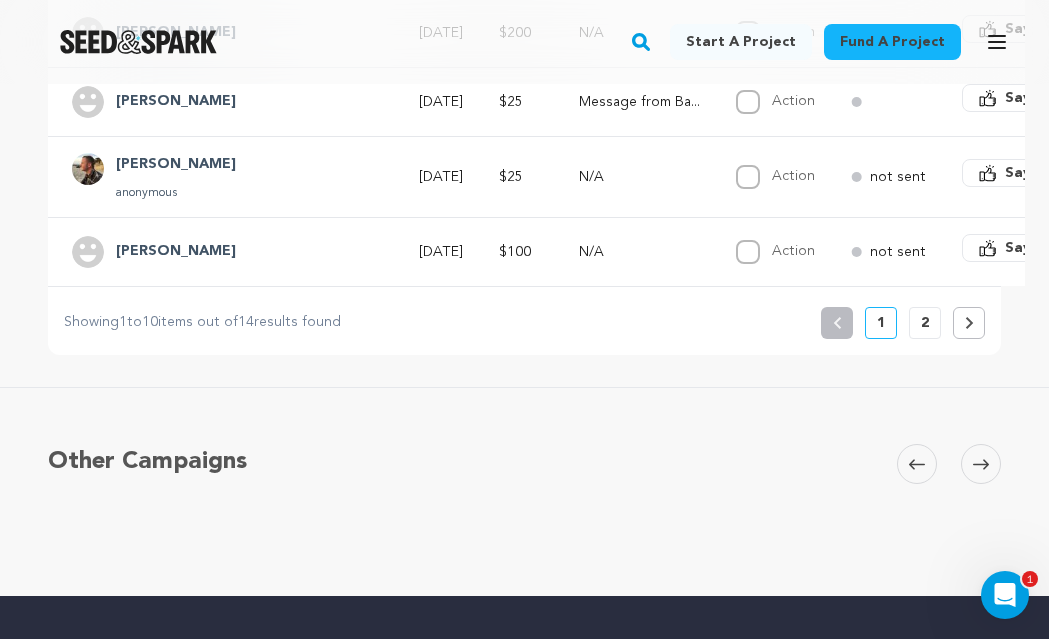 click on "2" at bounding box center [925, 323] 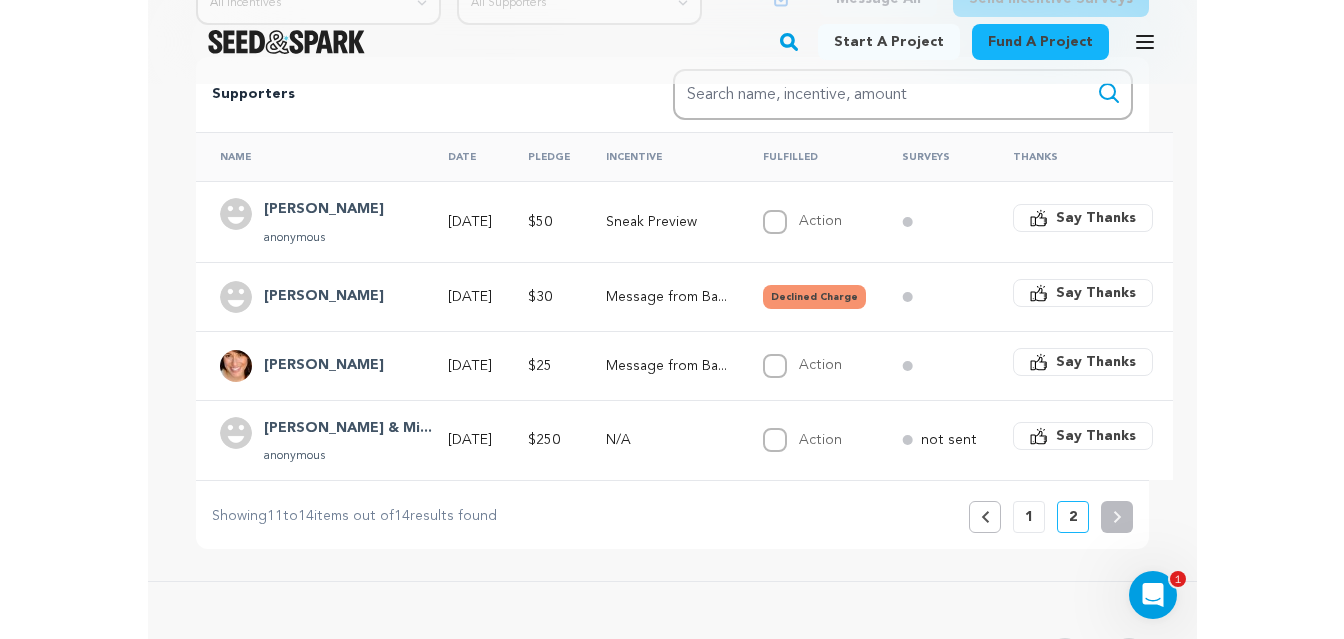 scroll, scrollTop: 399, scrollLeft: 0, axis: vertical 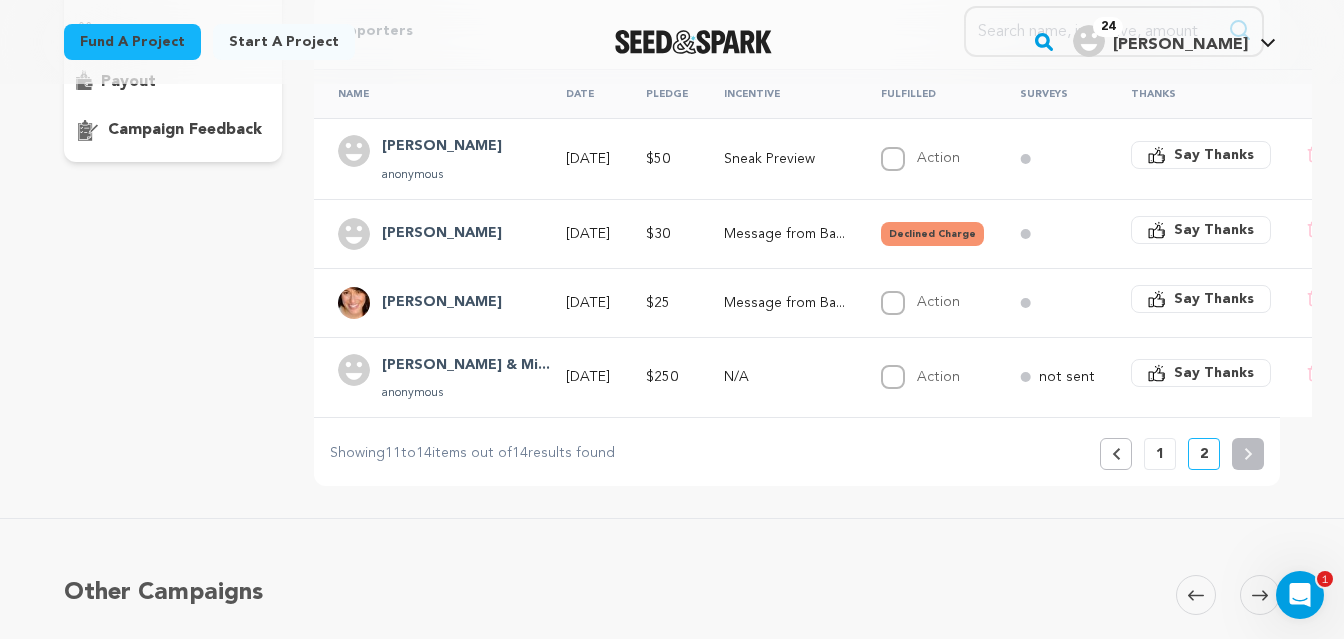 click on "1" at bounding box center (1160, 454) 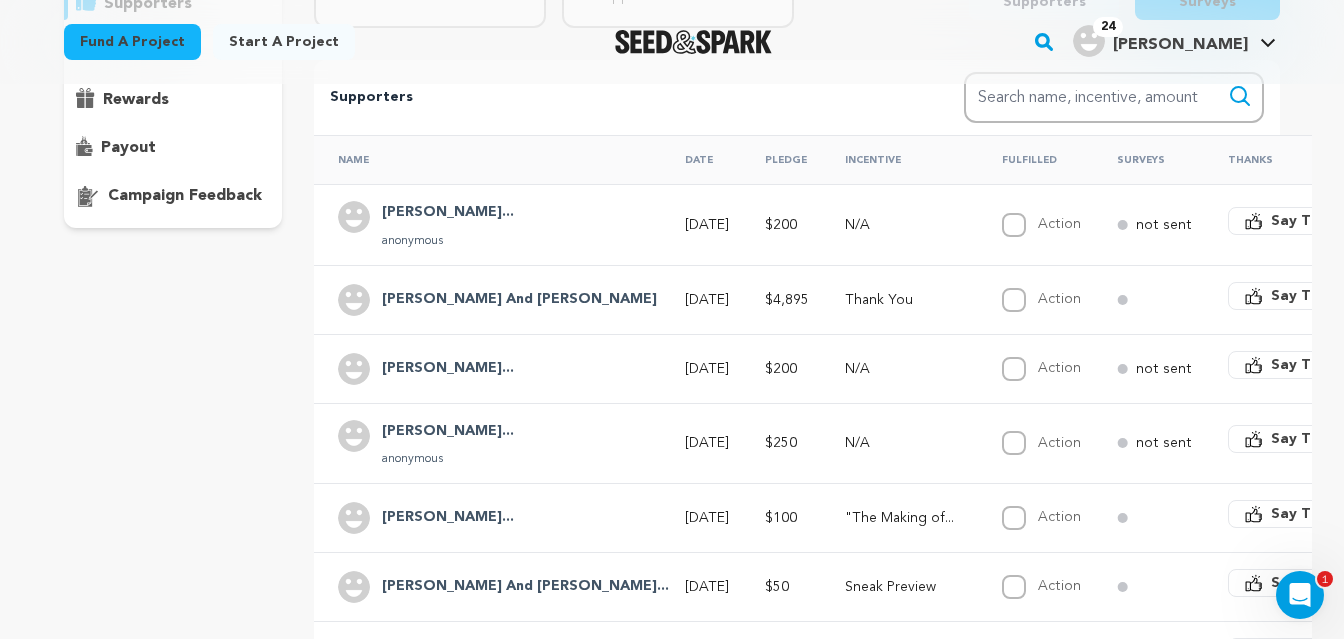 scroll, scrollTop: 948, scrollLeft: 0, axis: vertical 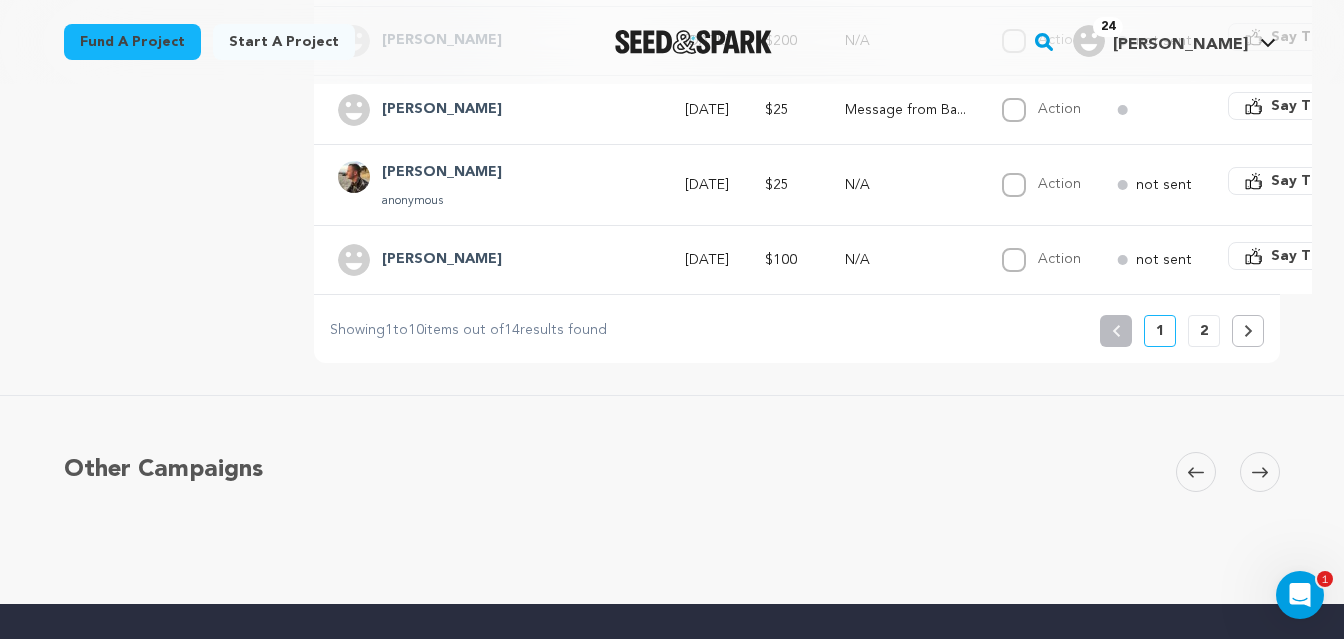 click on "2" at bounding box center (1204, 331) 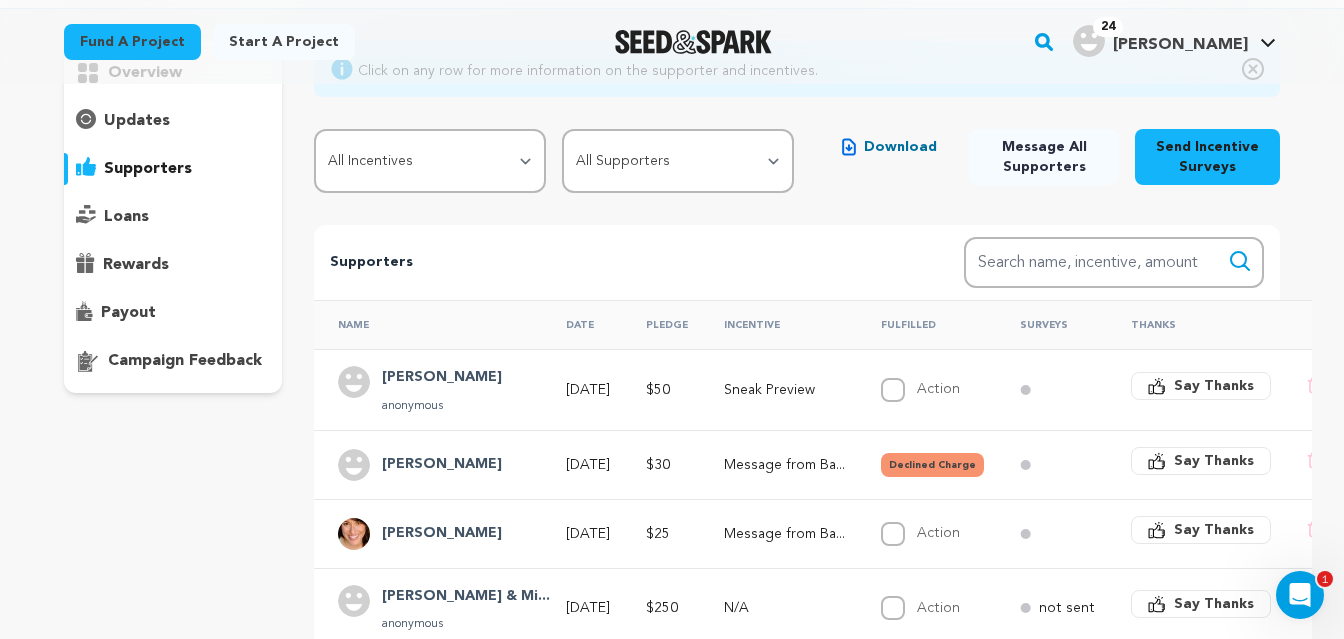 scroll, scrollTop: 0, scrollLeft: 0, axis: both 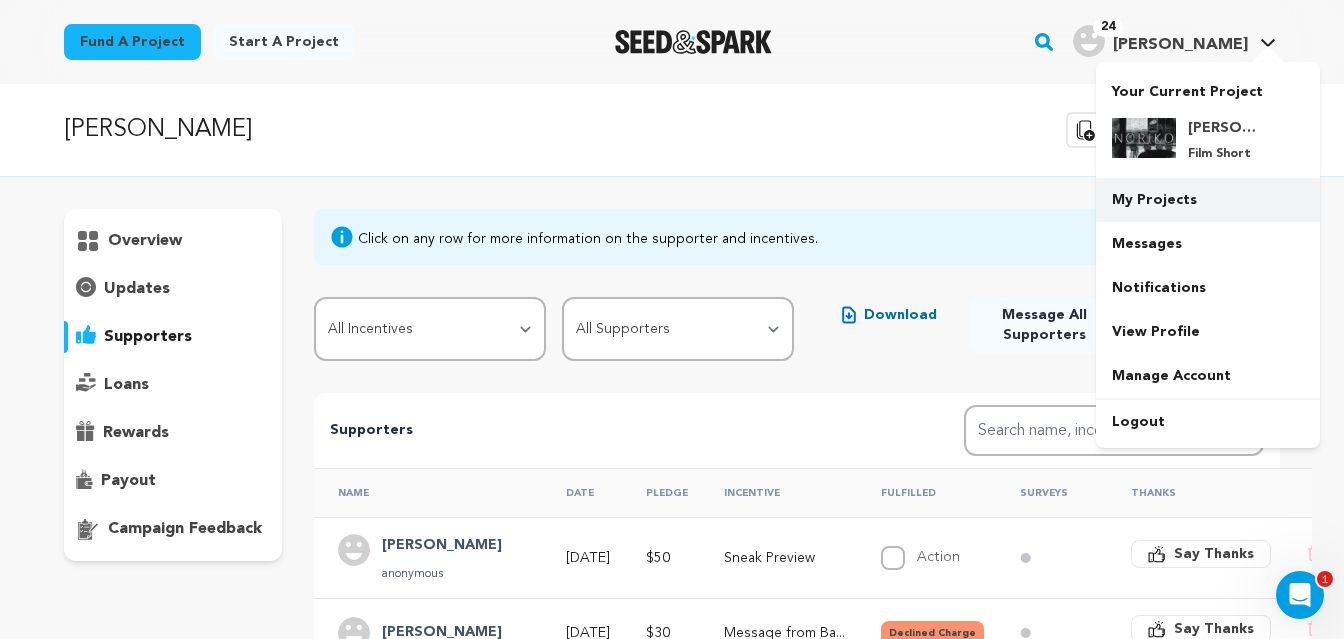 click on "My Projects" at bounding box center (1208, 200) 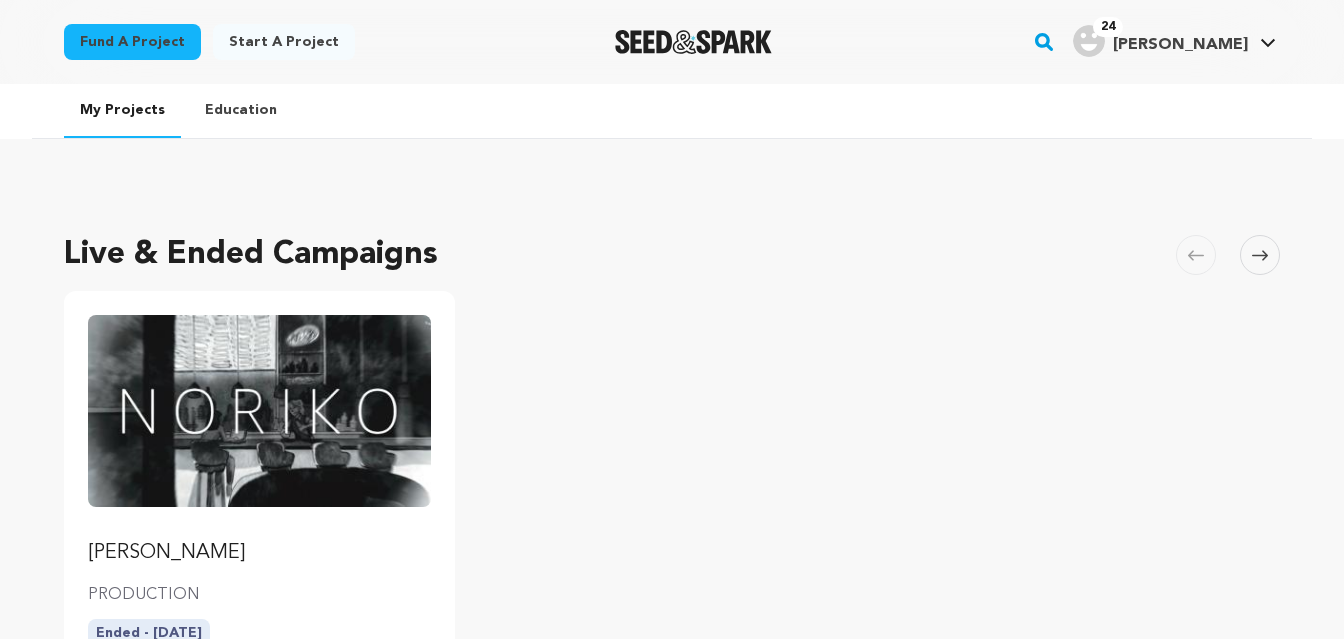 scroll, scrollTop: 0, scrollLeft: 0, axis: both 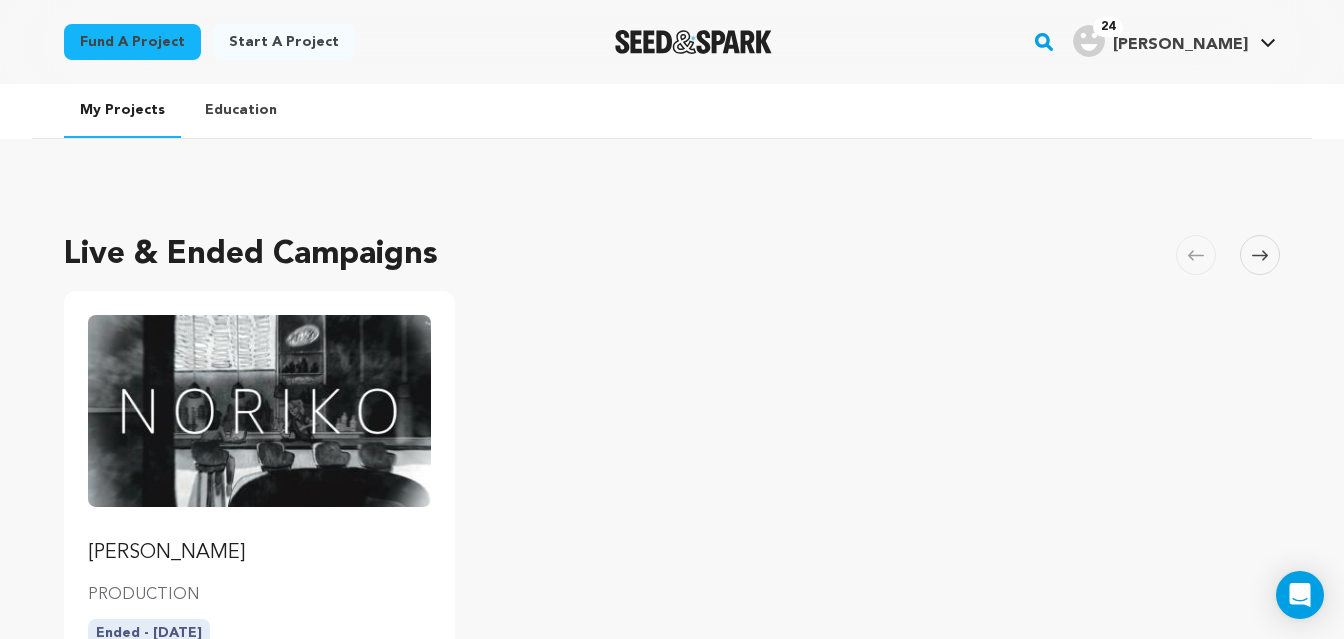 click at bounding box center (259, 411) 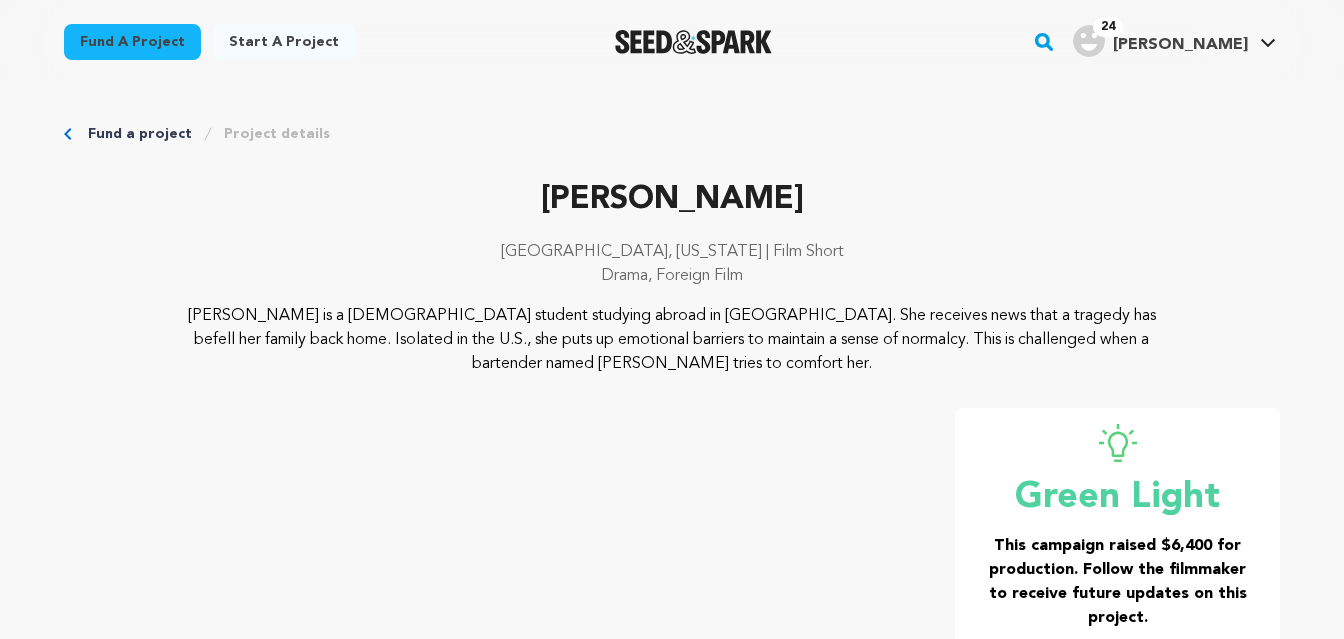 scroll, scrollTop: 0, scrollLeft: 0, axis: both 